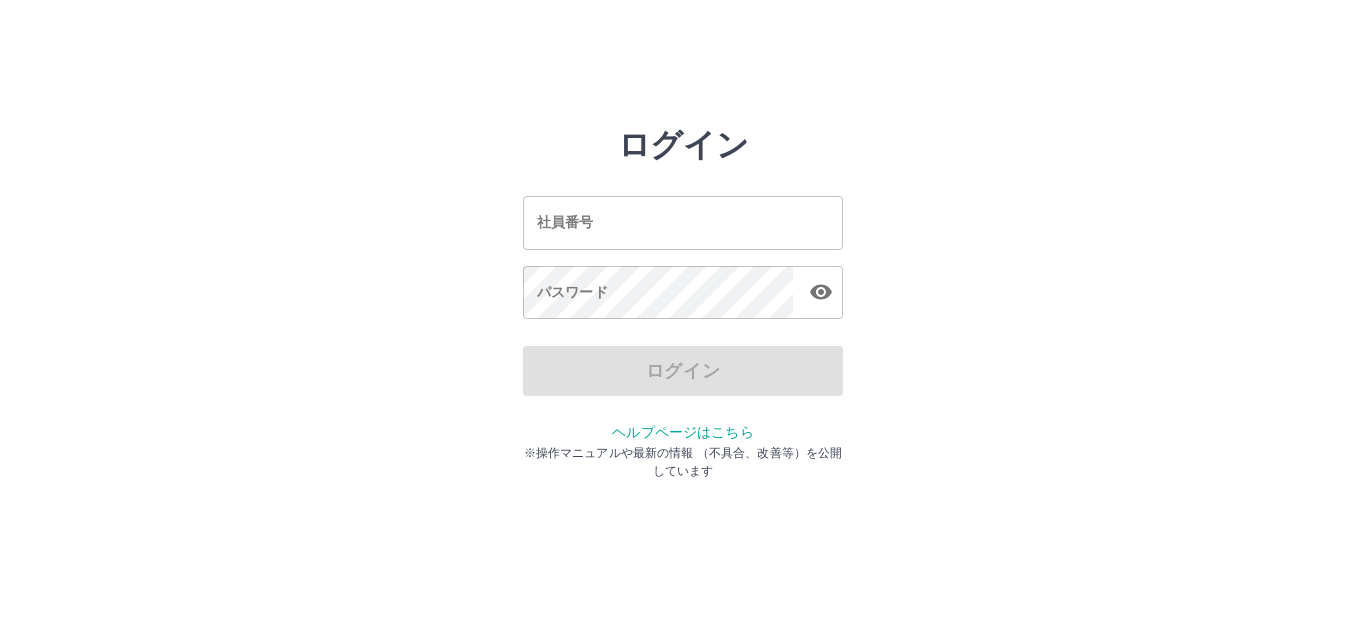 scroll, scrollTop: 0, scrollLeft: 0, axis: both 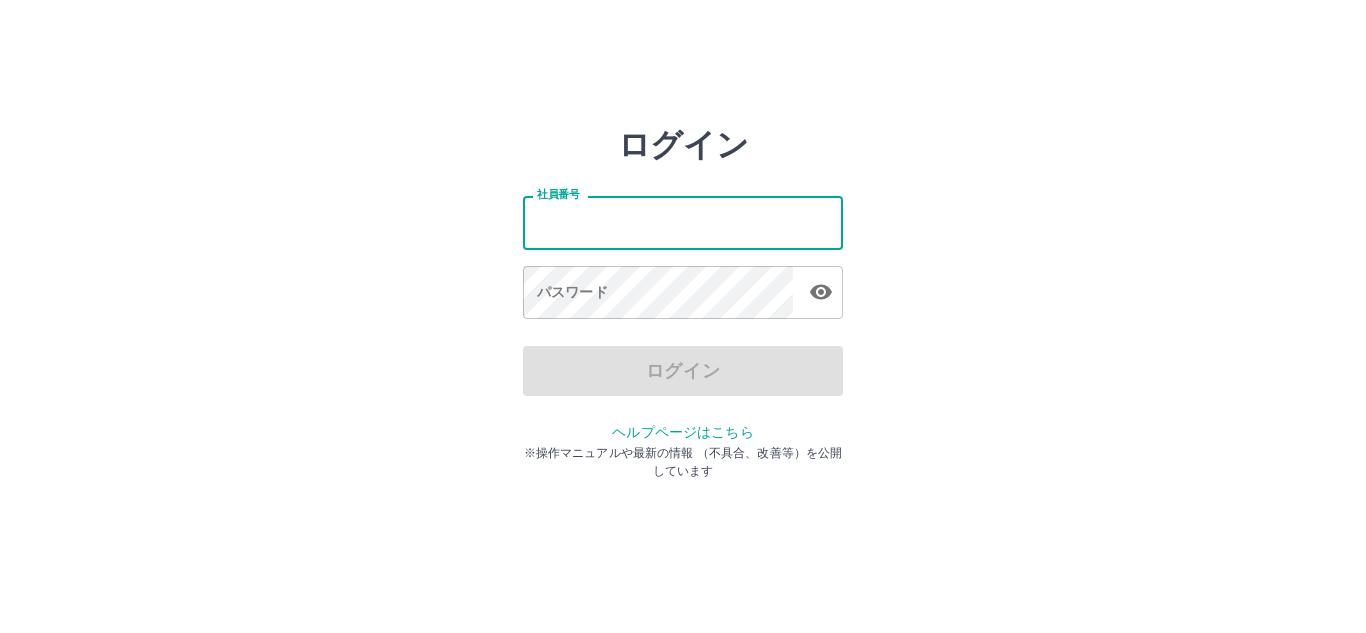 type on "*******" 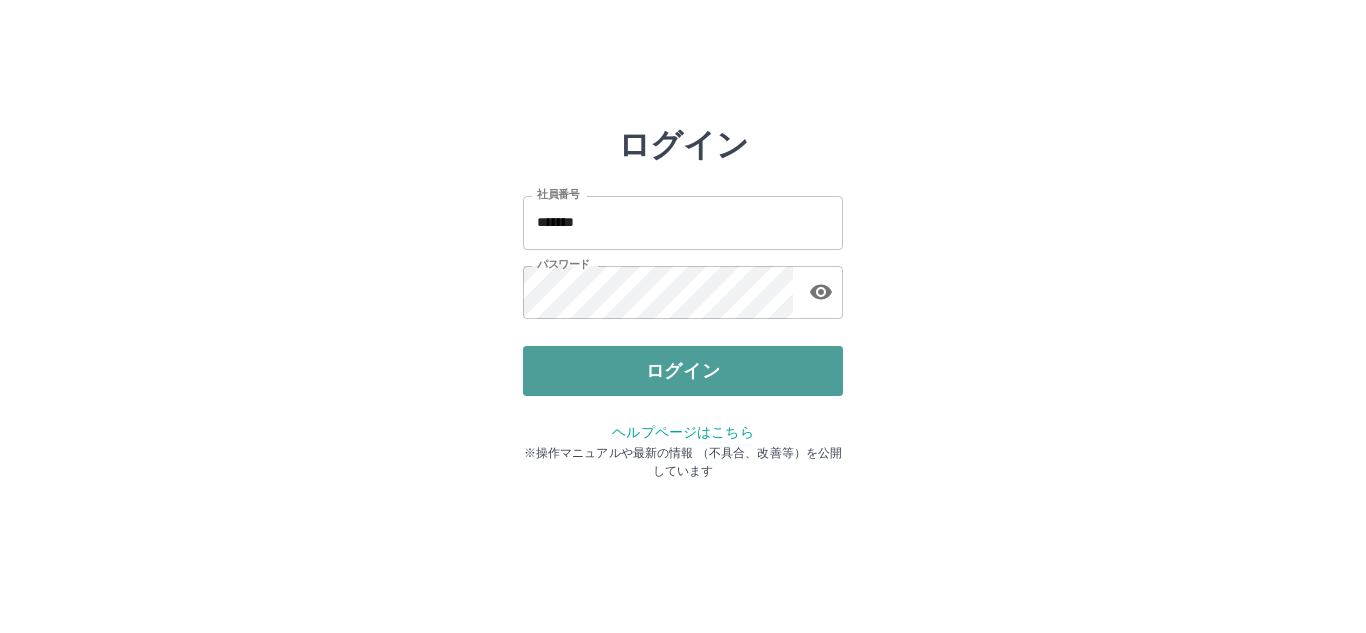 click on "ログイン" at bounding box center (683, 371) 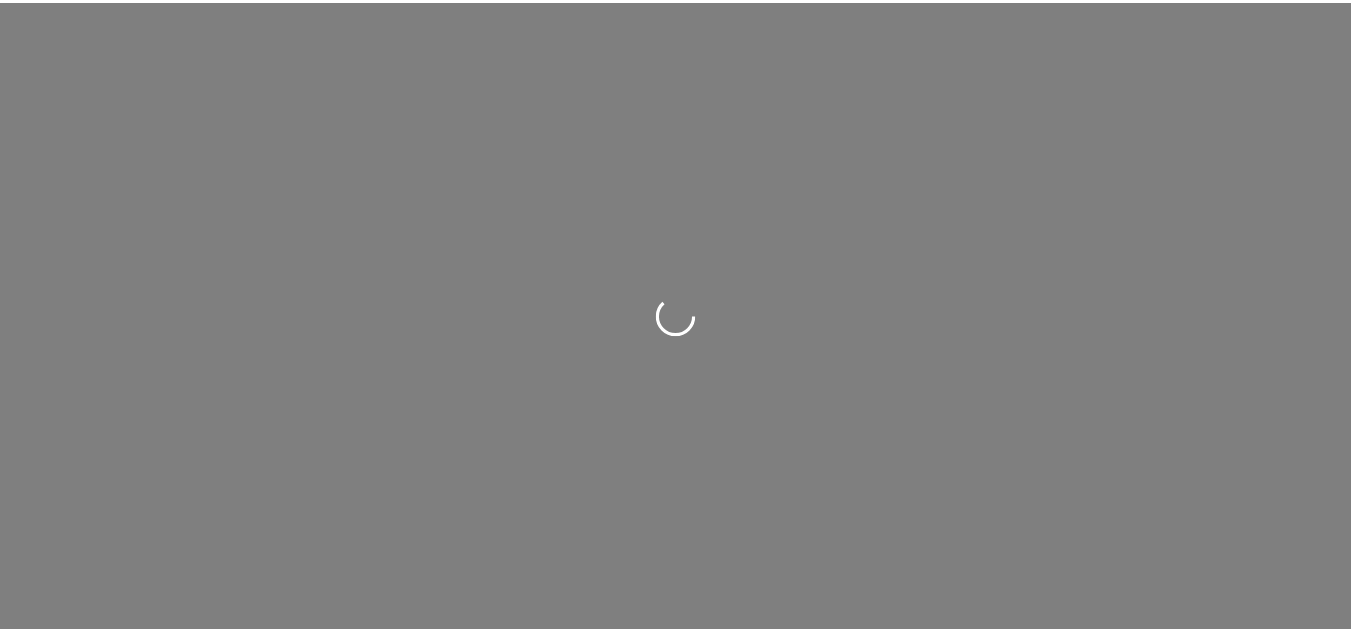 scroll, scrollTop: 0, scrollLeft: 0, axis: both 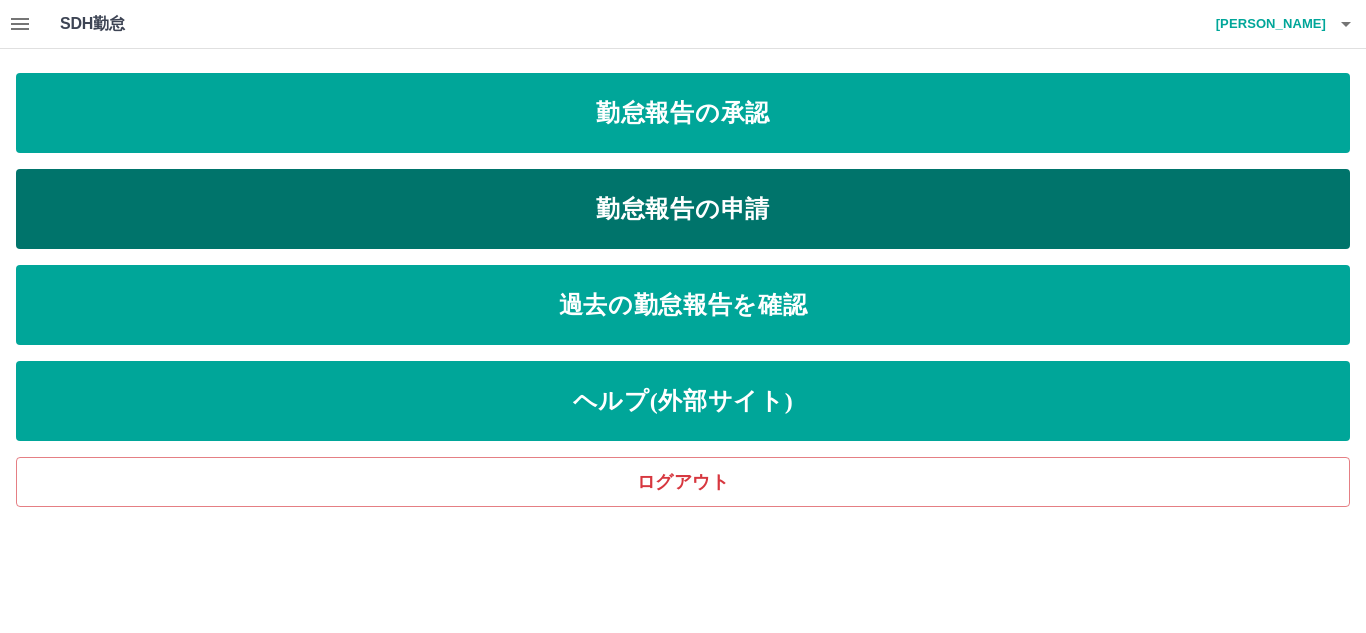 click on "勤怠報告の申請" at bounding box center [683, 209] 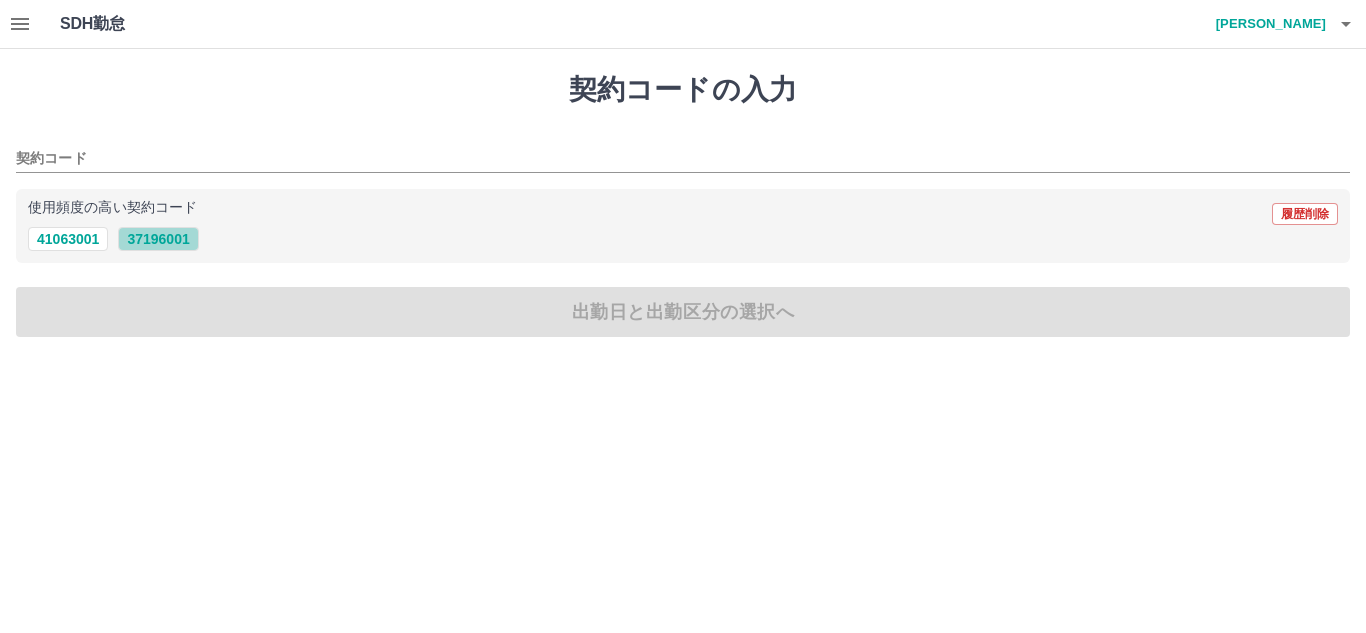 click on "37196001" at bounding box center [158, 239] 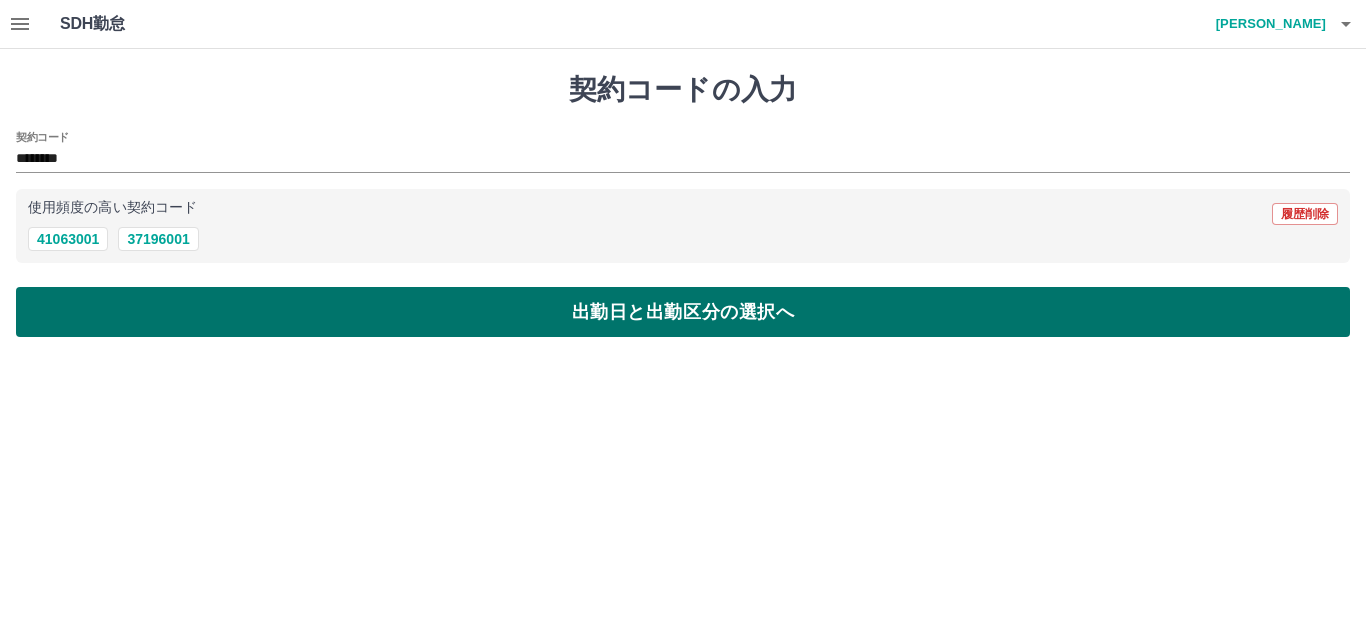 click on "出勤日と出勤区分の選択へ" at bounding box center [683, 312] 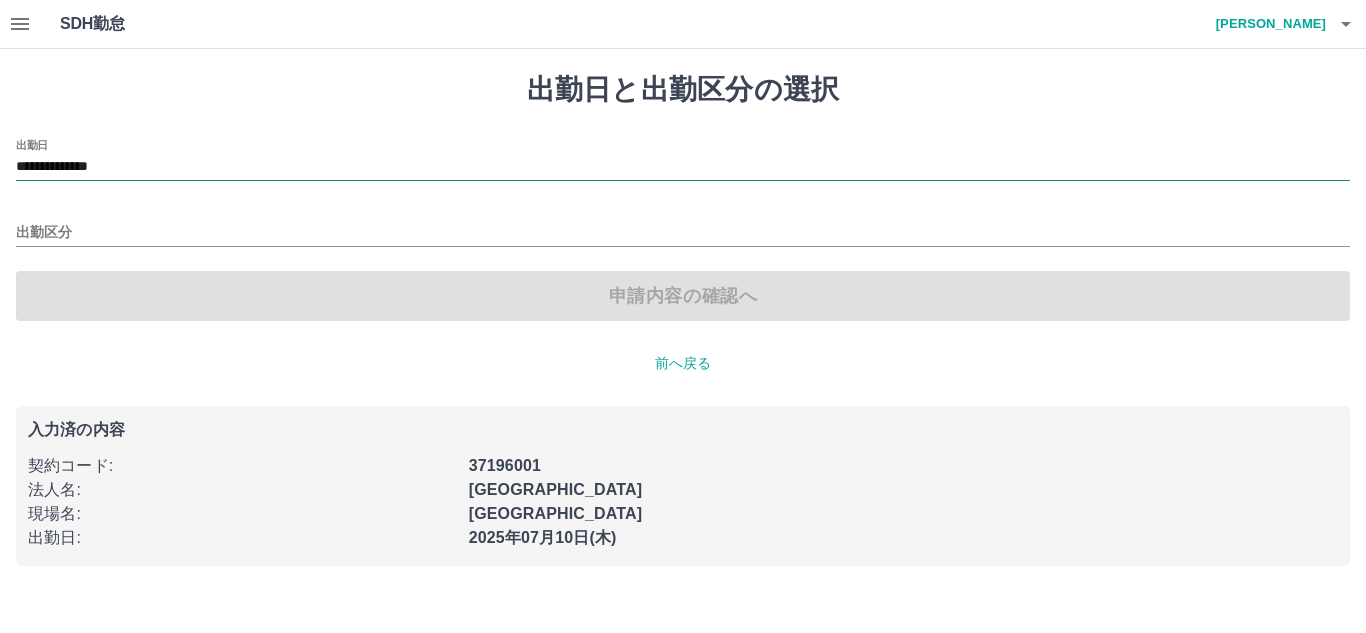 click on "**********" at bounding box center [683, 167] 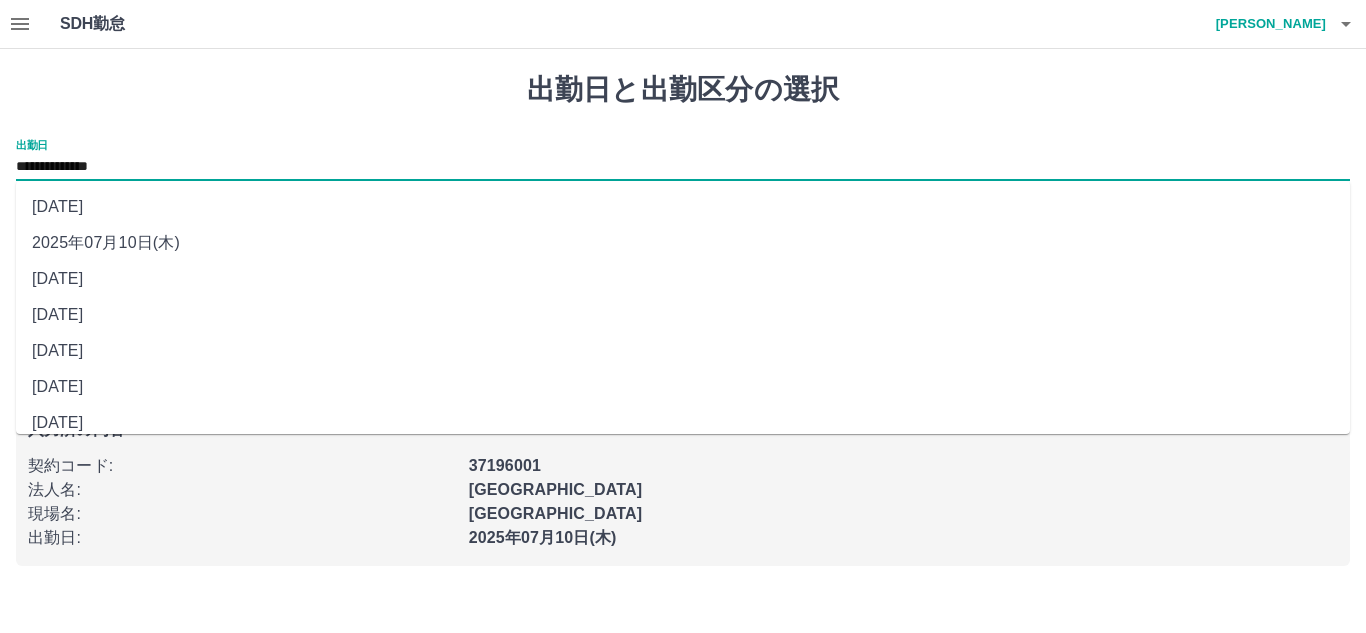 click on "[DATE]" at bounding box center (683, 279) 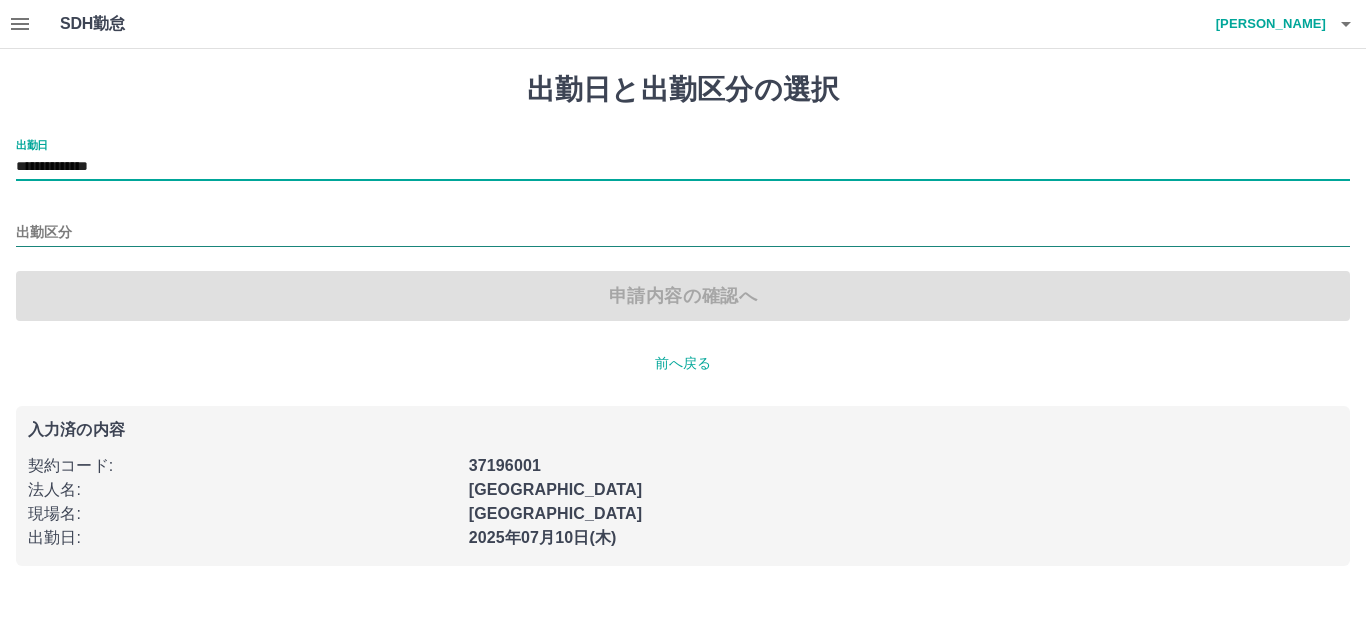 click on "出勤区分" at bounding box center (683, 233) 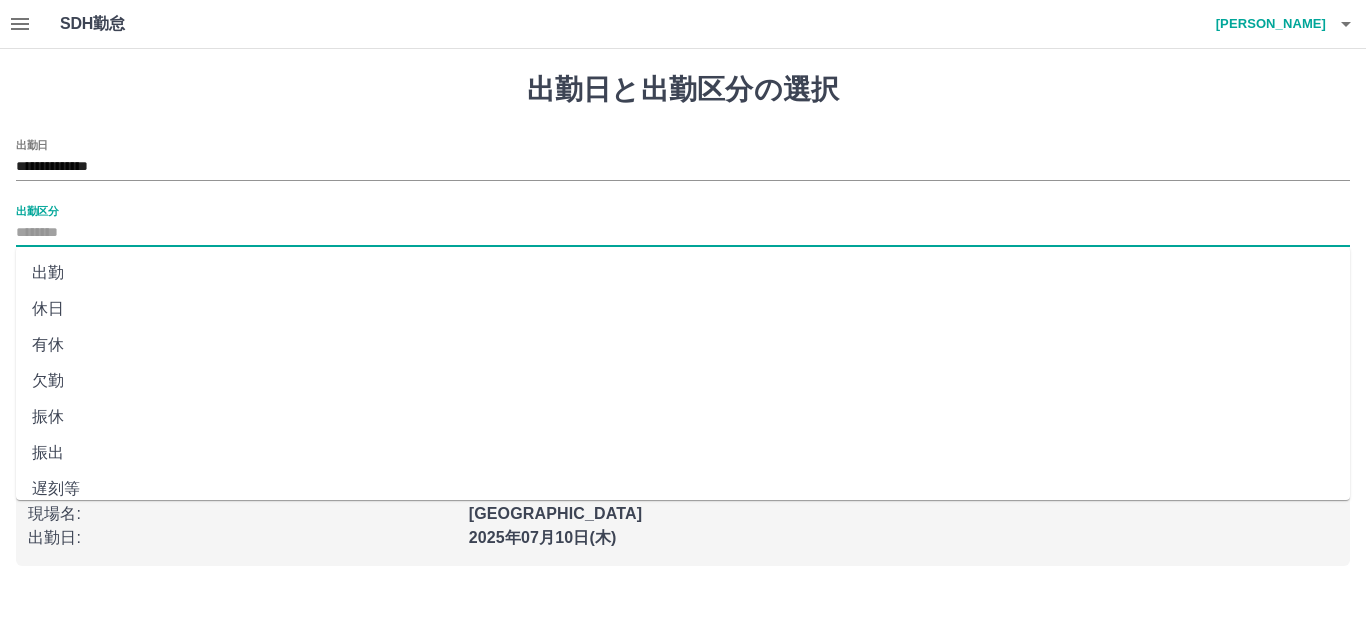 click on "振休" at bounding box center [683, 417] 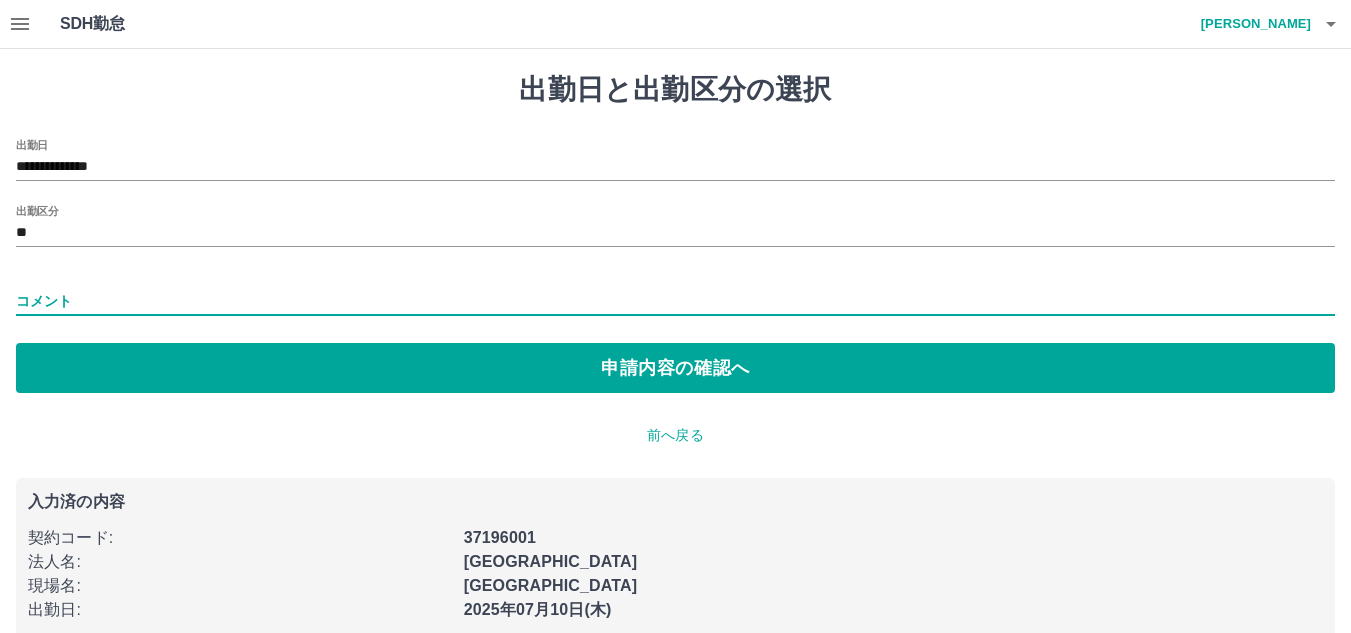 click on "コメント" at bounding box center [675, 301] 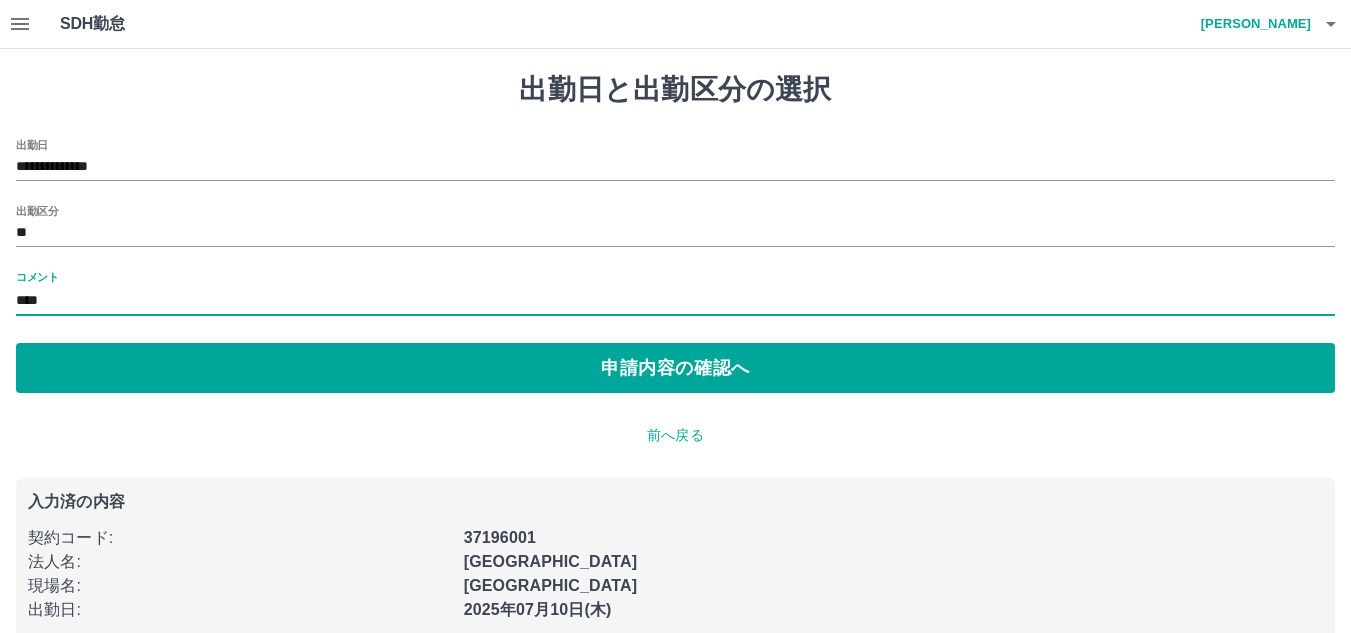 type on "****" 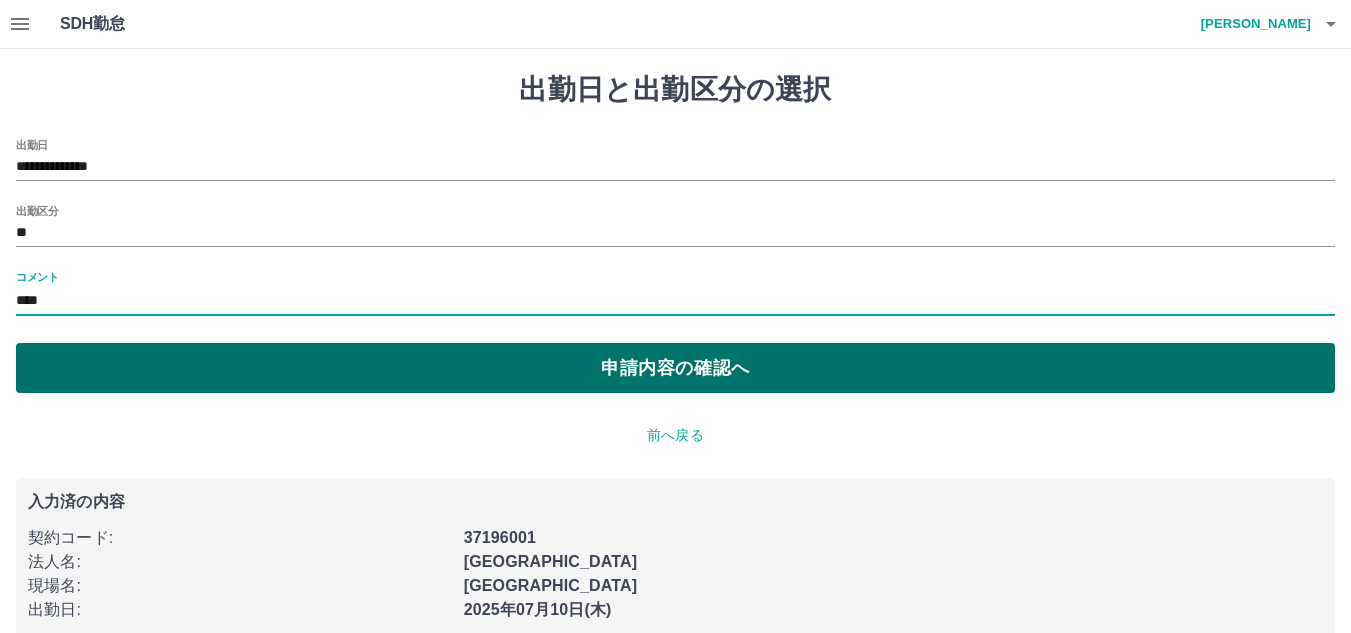 click on "申請内容の確認へ" at bounding box center (675, 368) 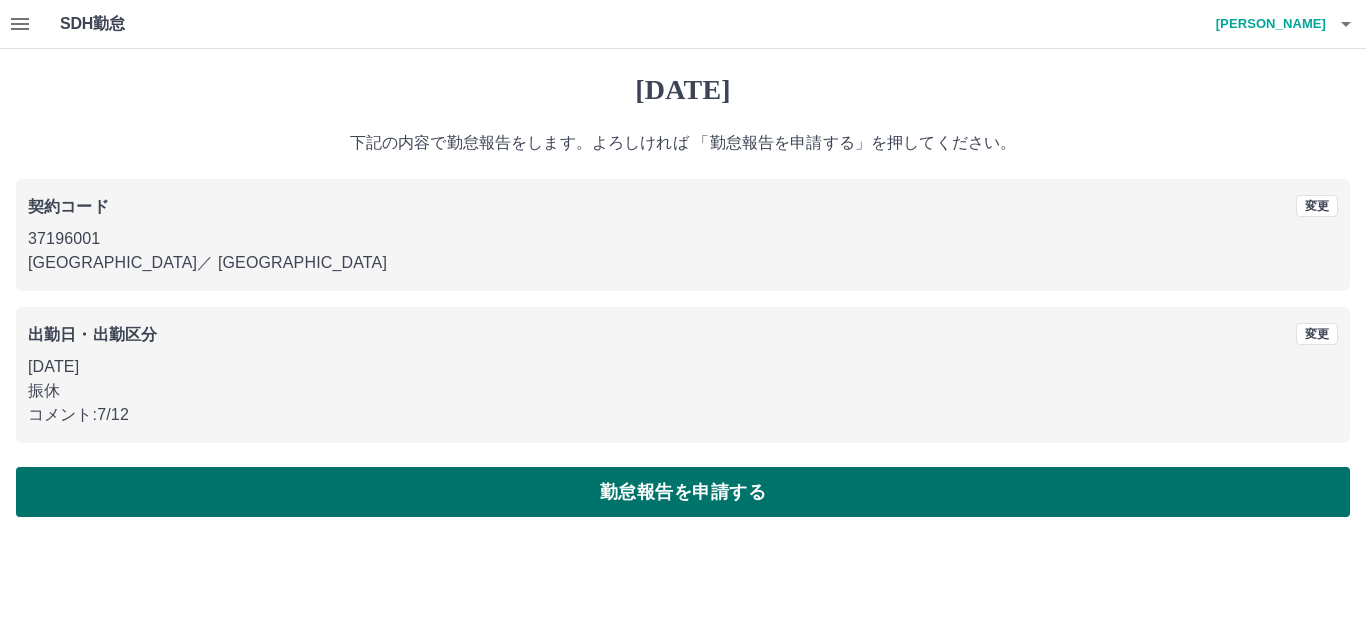 click on "勤怠報告を申請する" at bounding box center [683, 492] 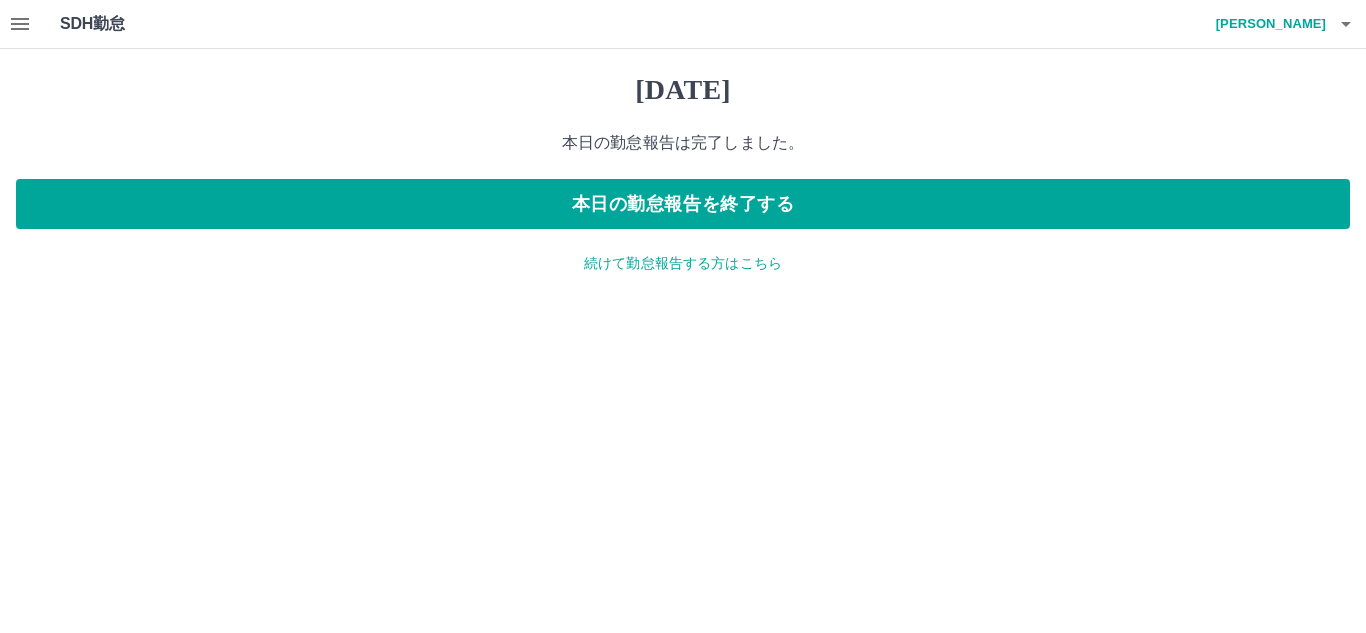 click on "続けて勤怠報告する方はこちら" at bounding box center [683, 263] 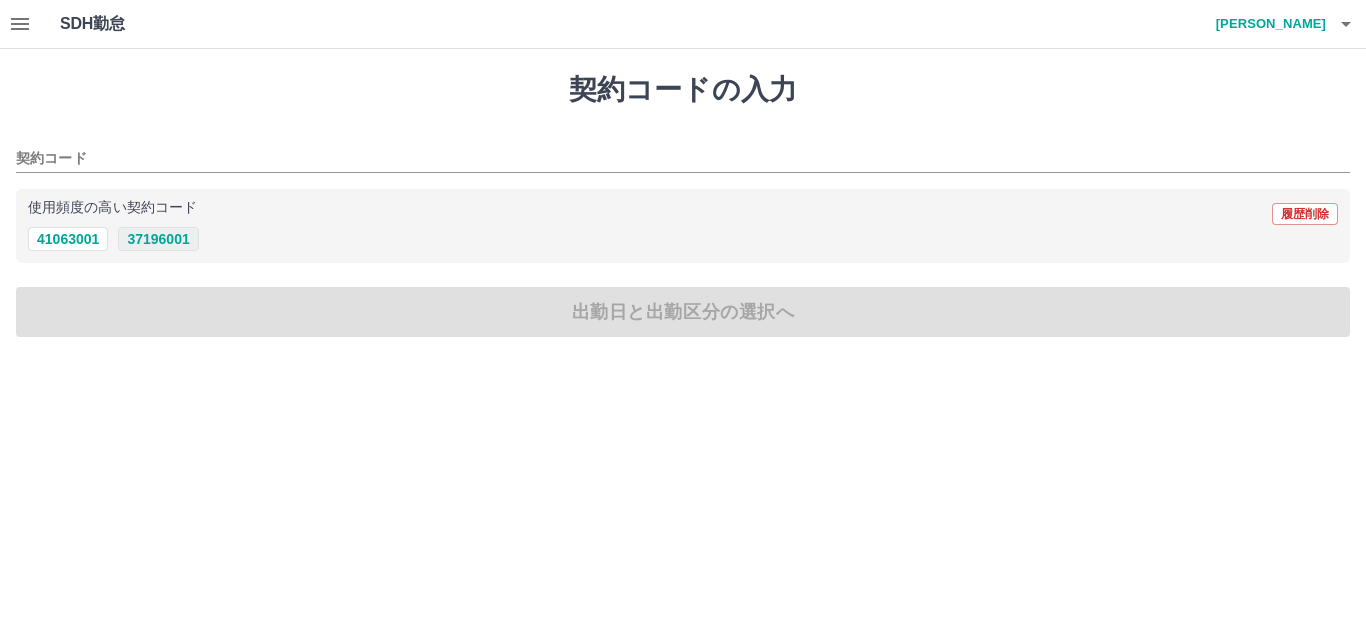 click on "37196001" at bounding box center [158, 239] 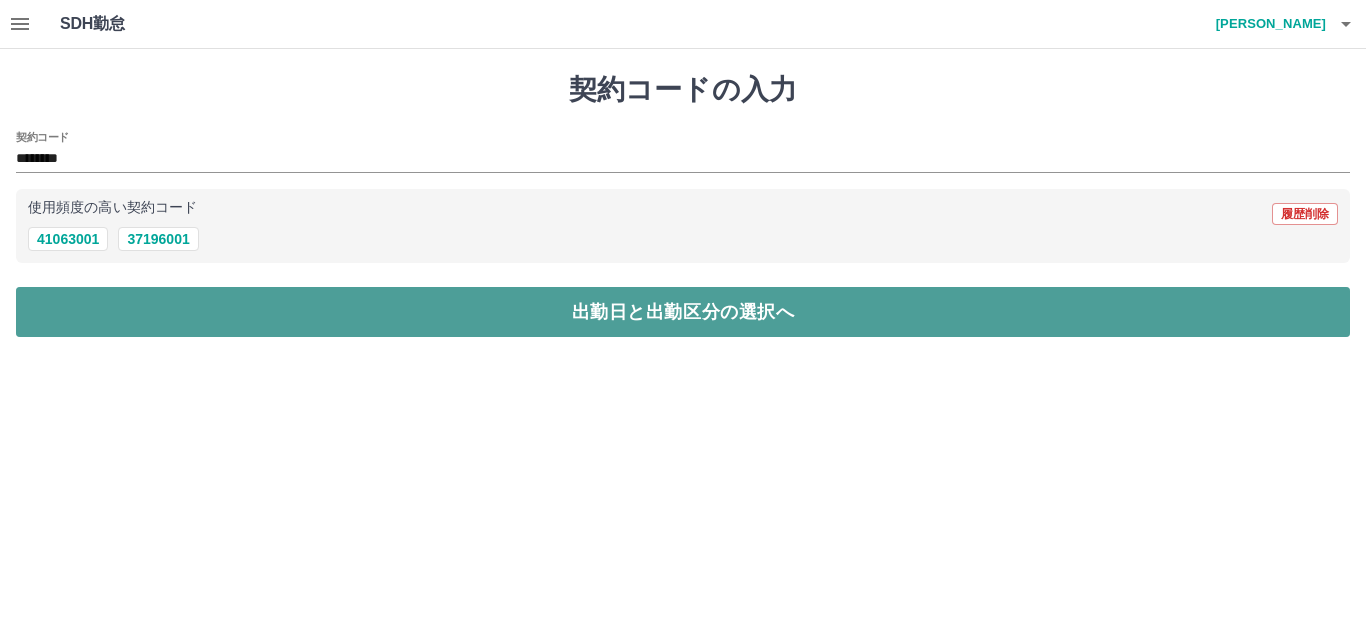 click on "出勤日と出勤区分の選択へ" at bounding box center (683, 312) 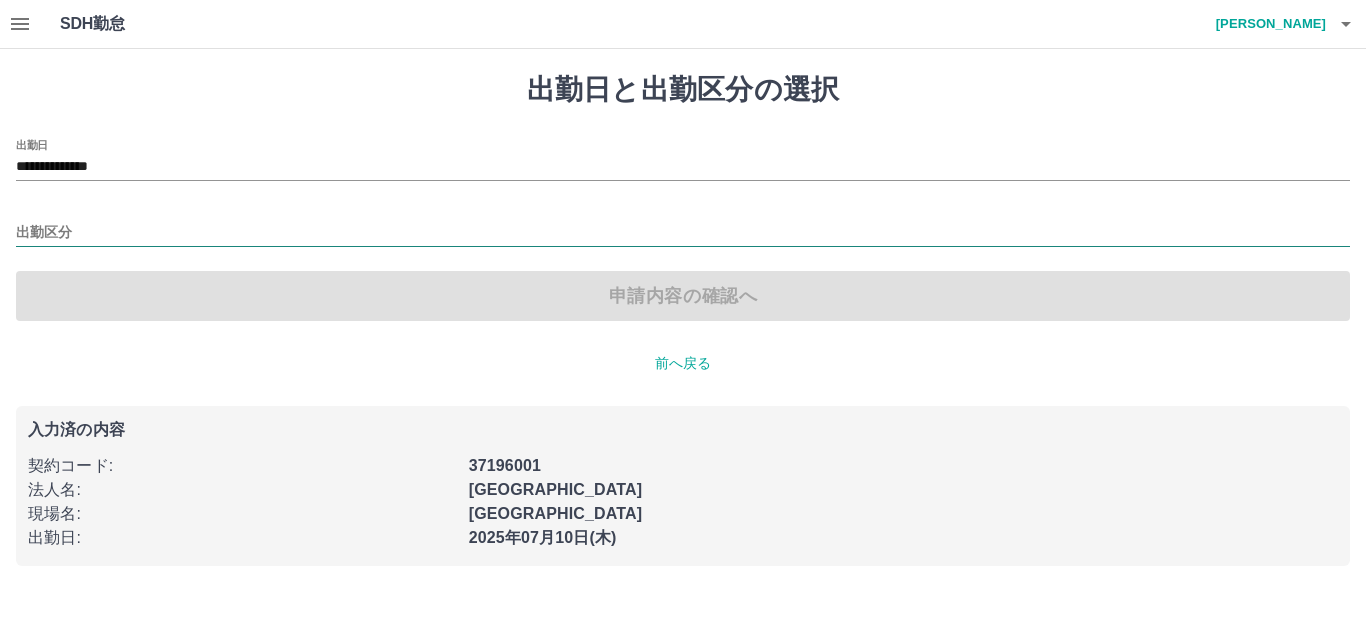 click on "出勤区分" at bounding box center [683, 233] 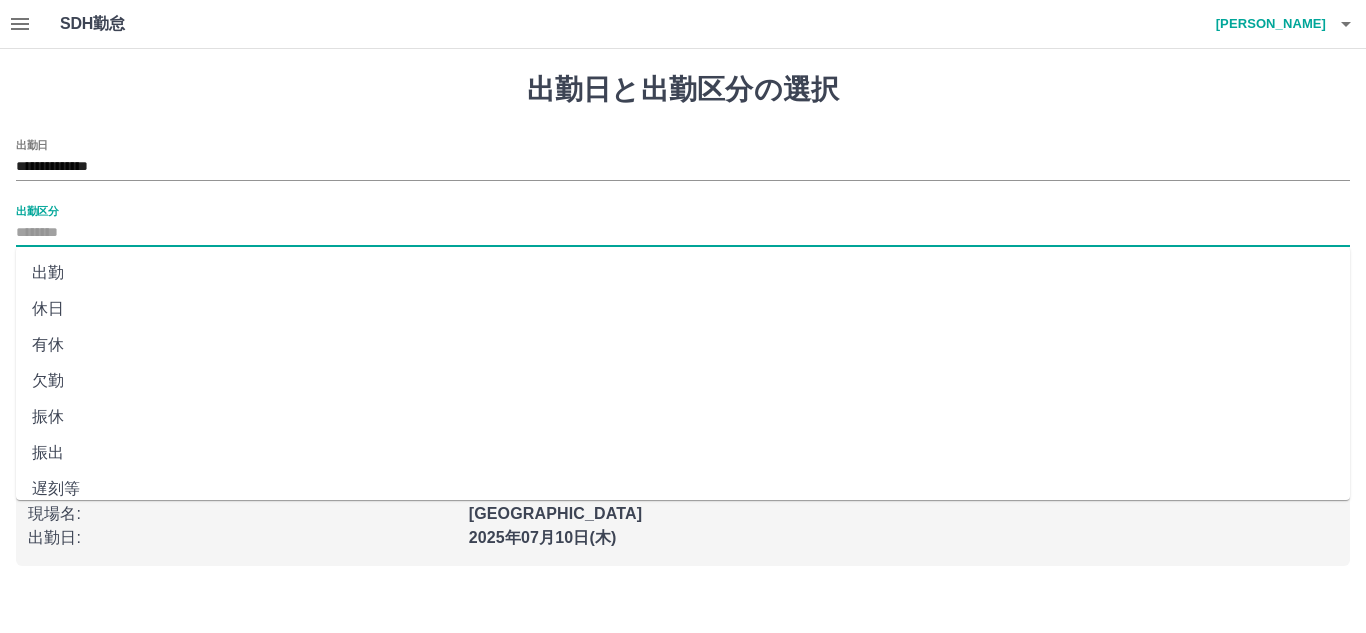 click on "出勤" at bounding box center (683, 273) 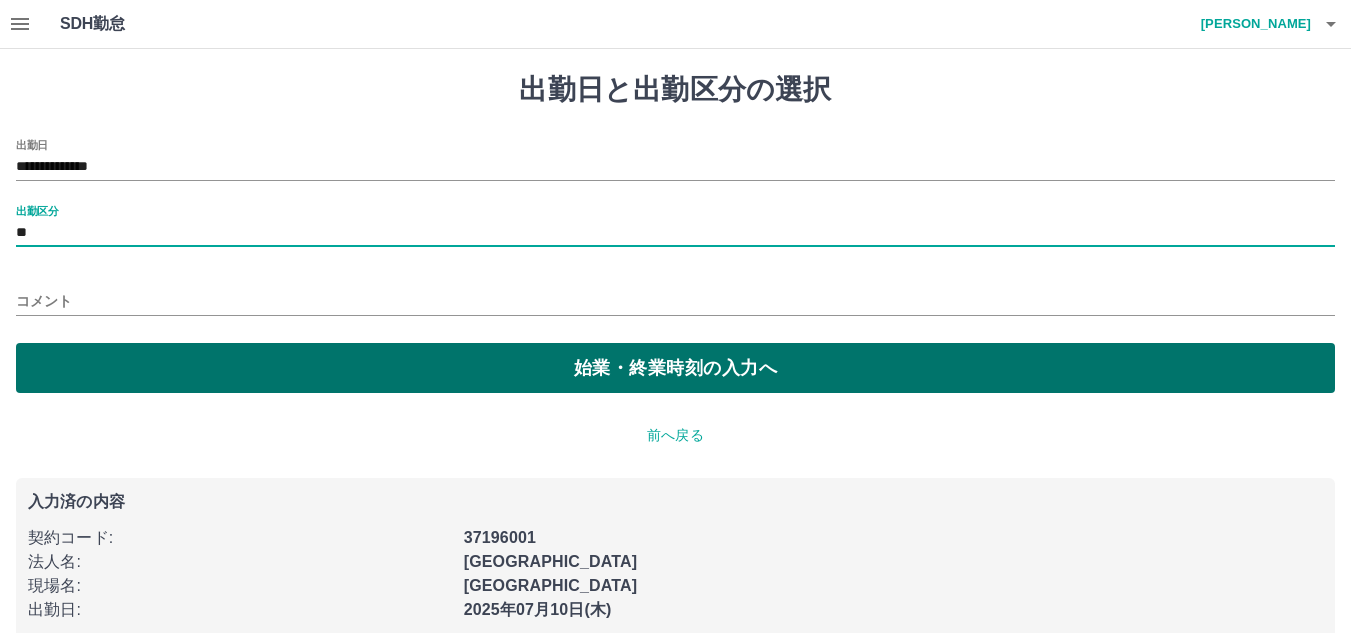 click on "始業・終業時刻の入力へ" at bounding box center (675, 368) 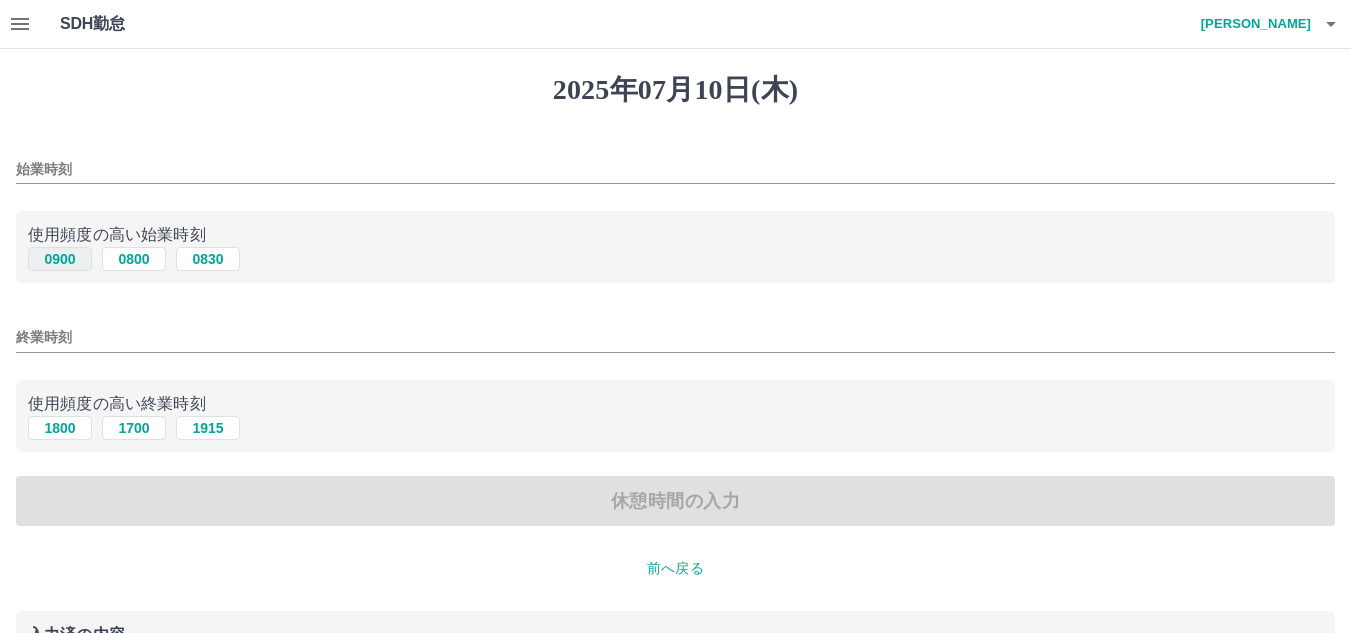 click on "0900" at bounding box center [60, 259] 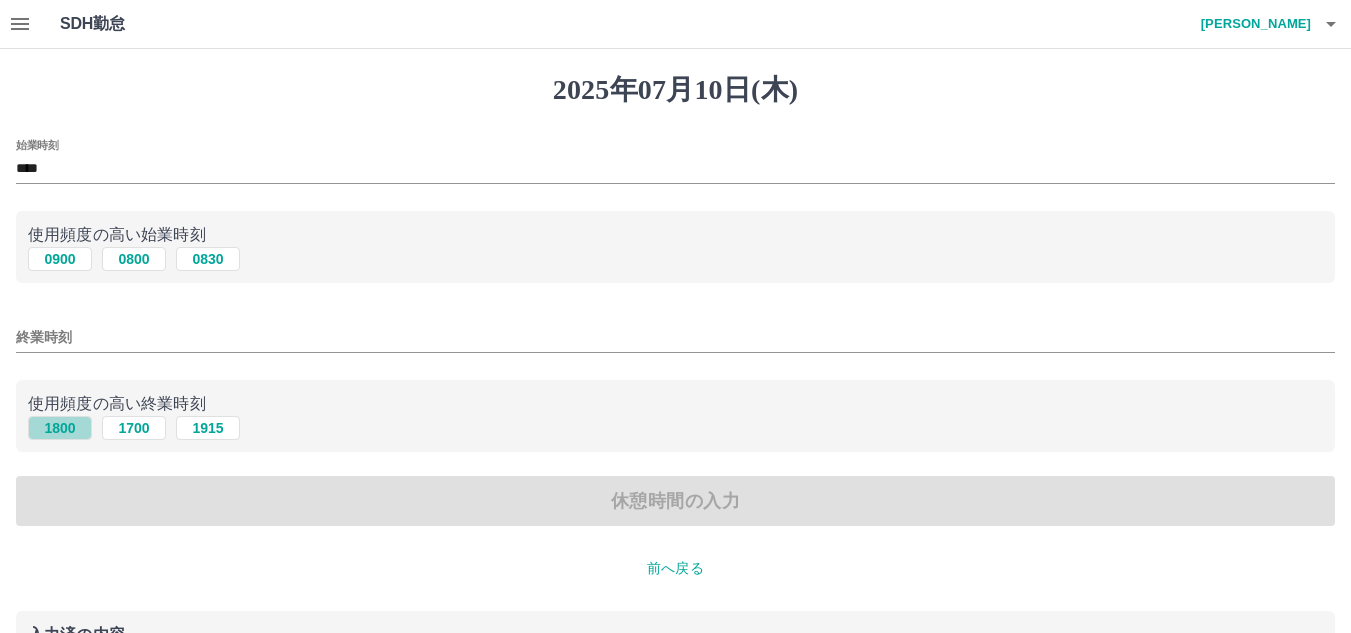 click on "1800" at bounding box center (60, 428) 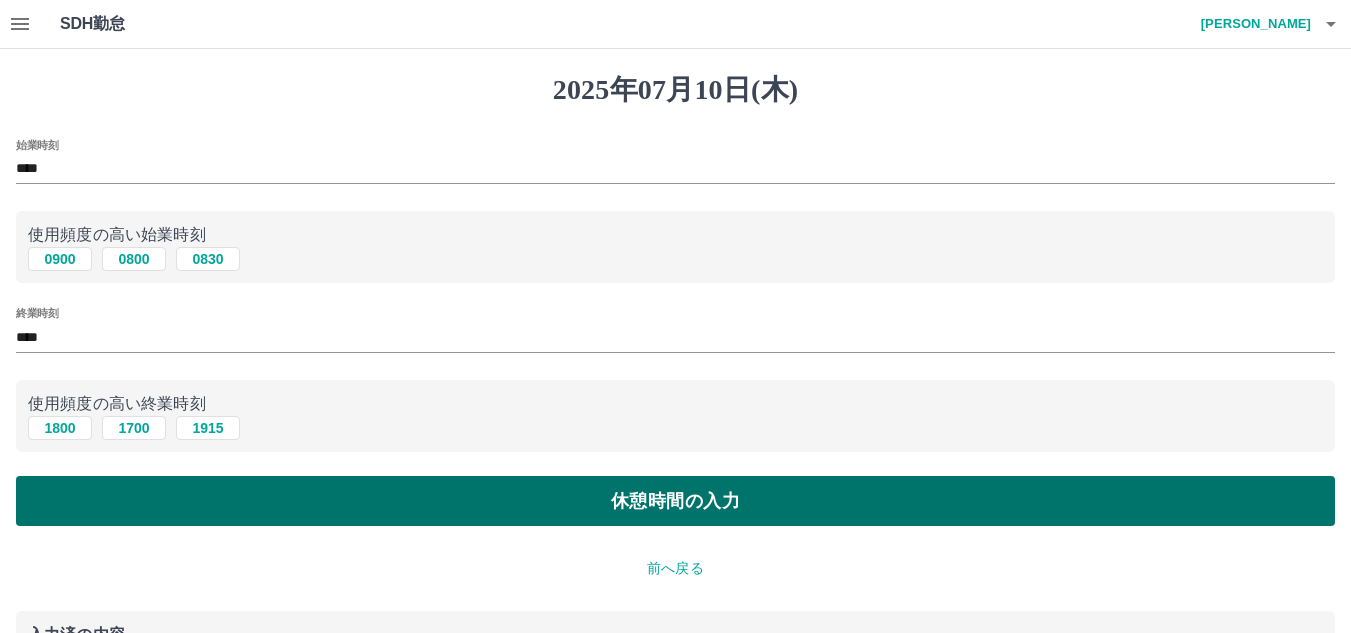 click on "休憩時間の入力" at bounding box center [675, 501] 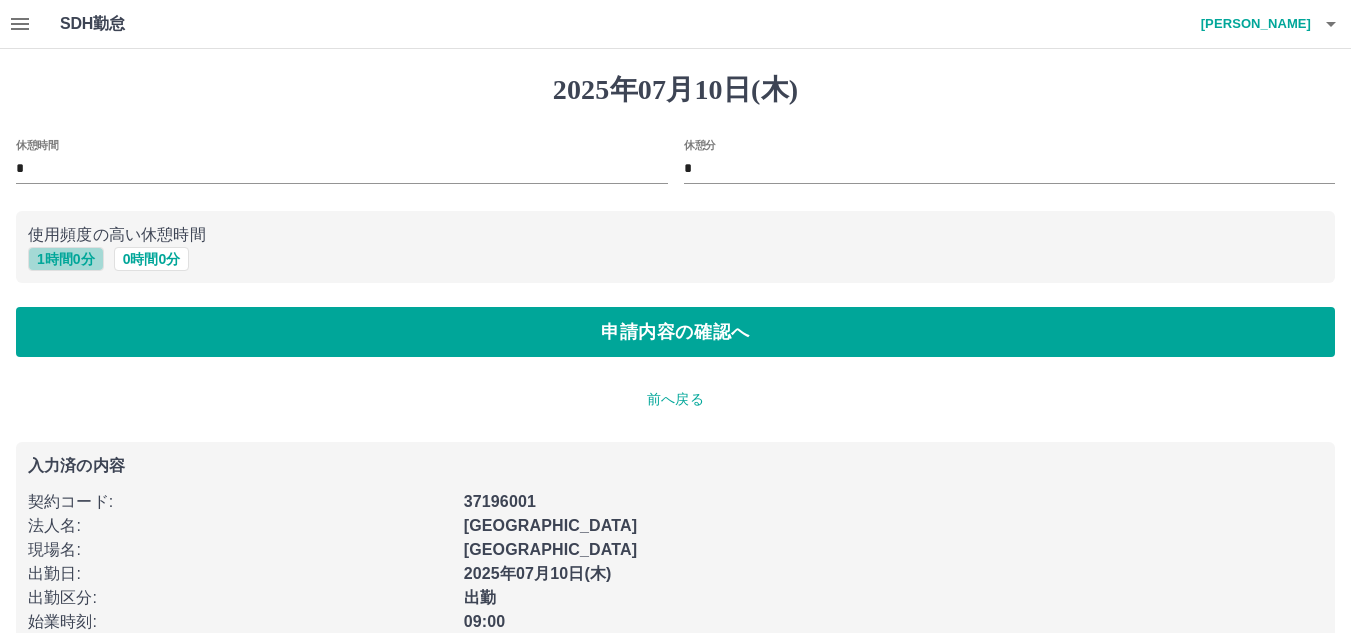 click on "1 時間 0 分" at bounding box center (66, 259) 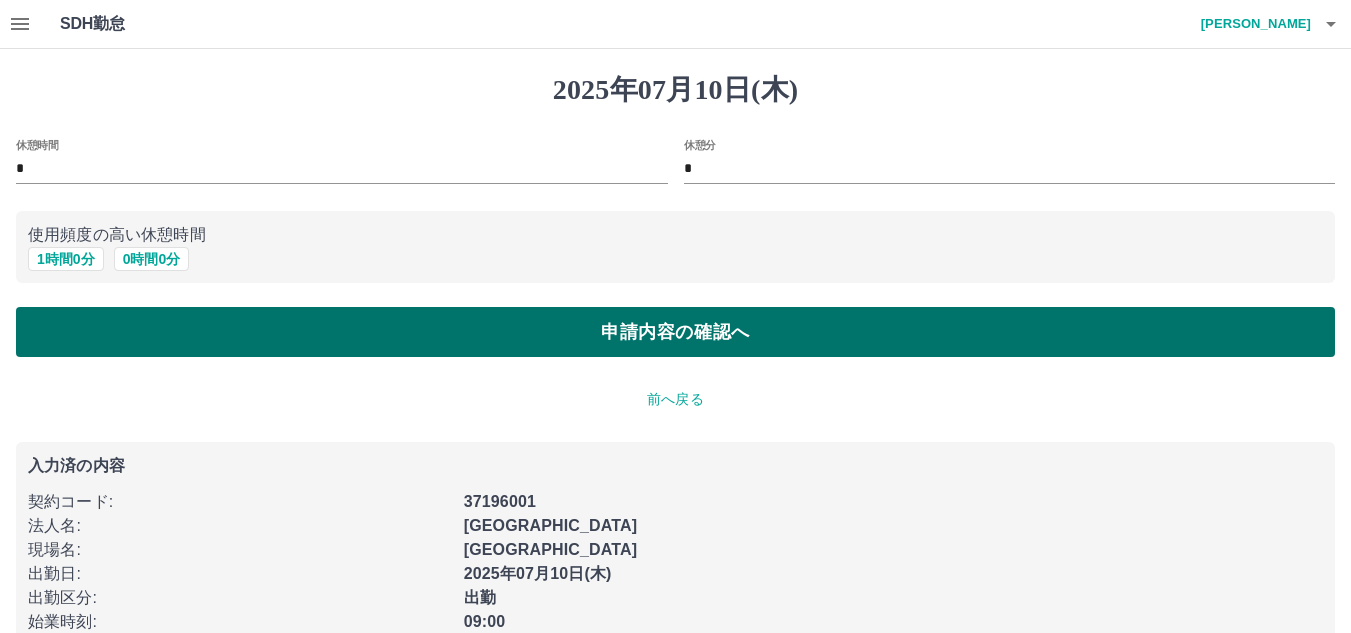 click on "申請内容の確認へ" at bounding box center (675, 332) 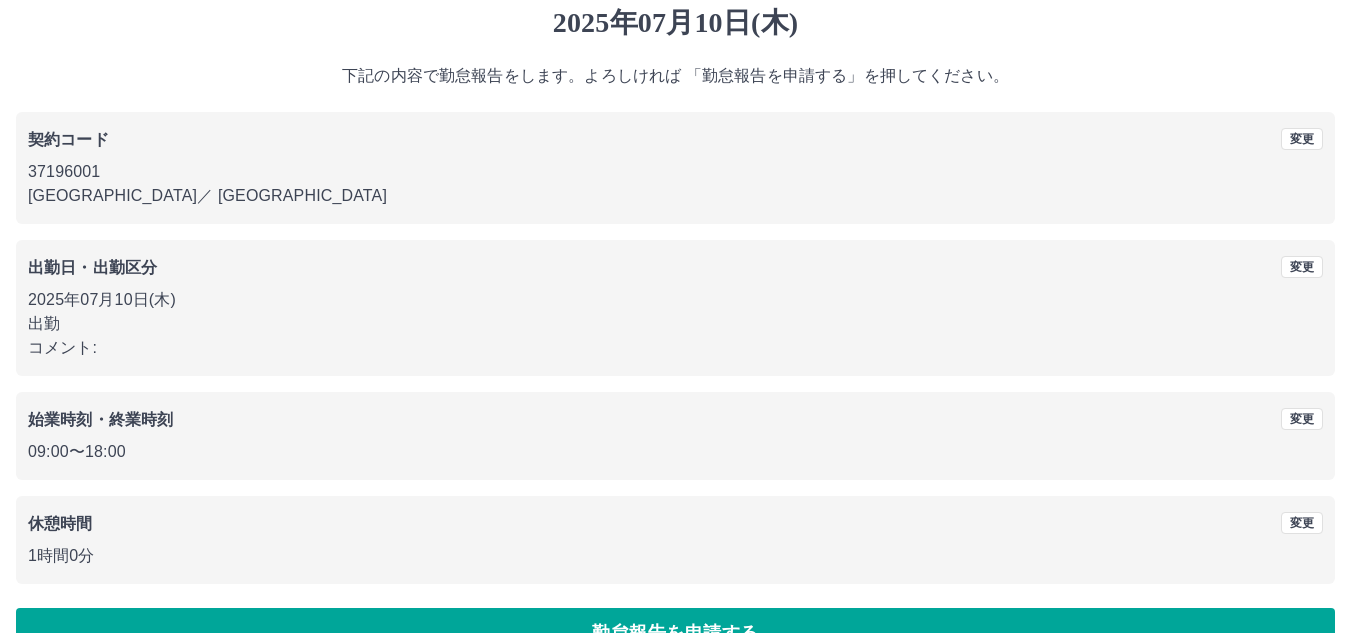 scroll, scrollTop: 116, scrollLeft: 0, axis: vertical 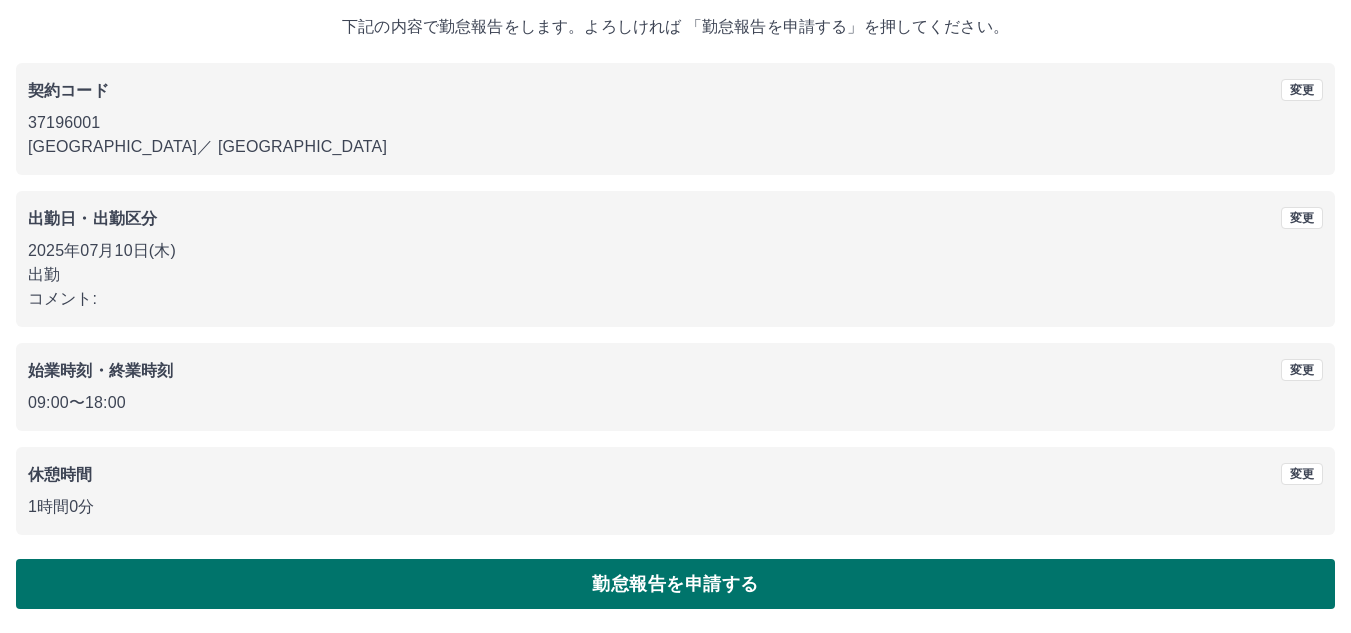 click on "勤怠報告を申請する" at bounding box center (675, 584) 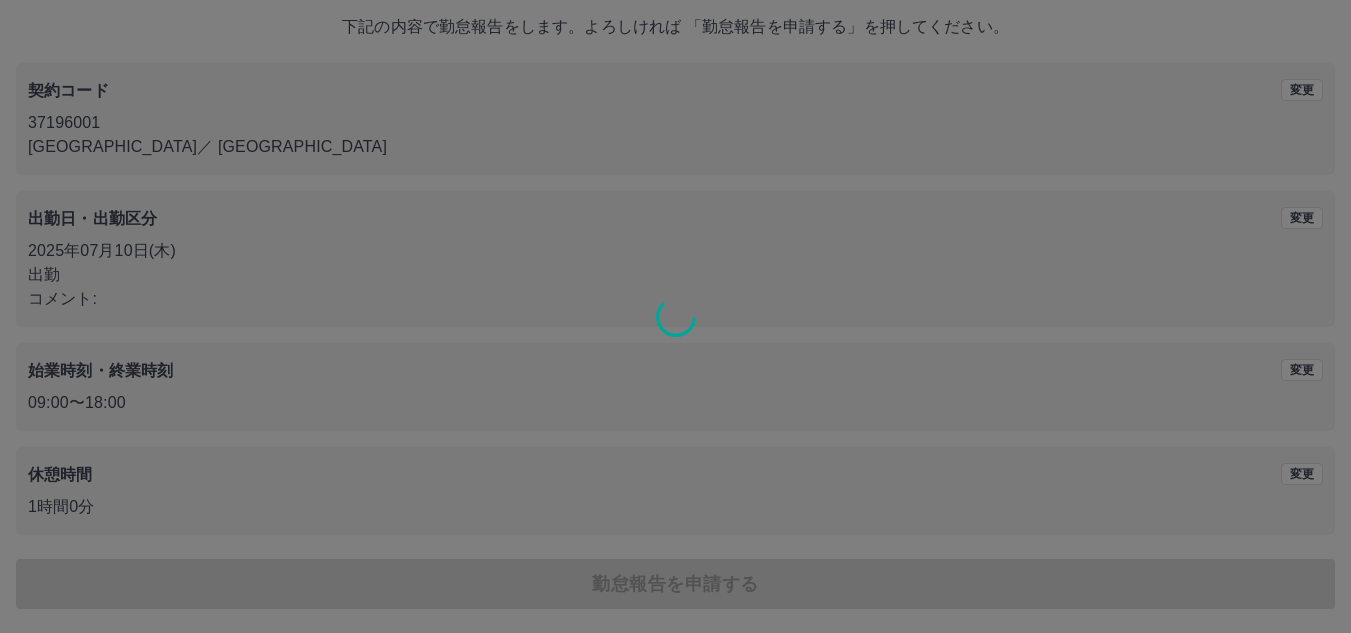 scroll, scrollTop: 0, scrollLeft: 0, axis: both 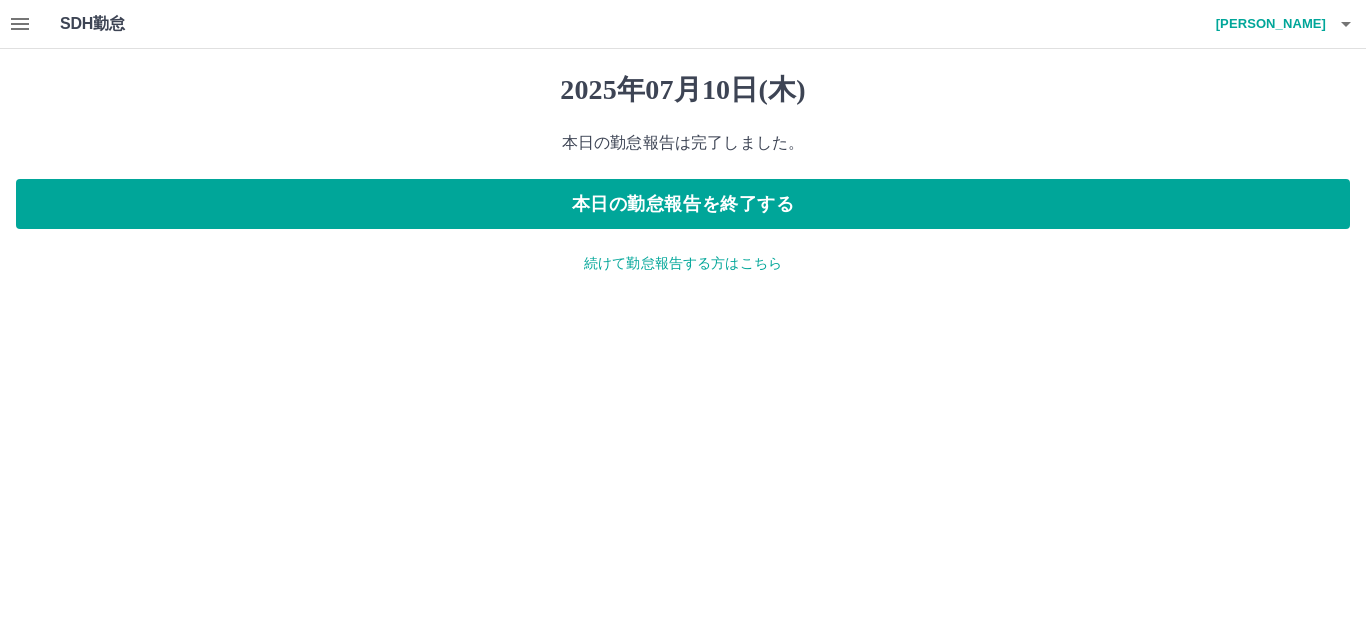 click on "続けて勤怠報告する方はこちら" at bounding box center [683, 263] 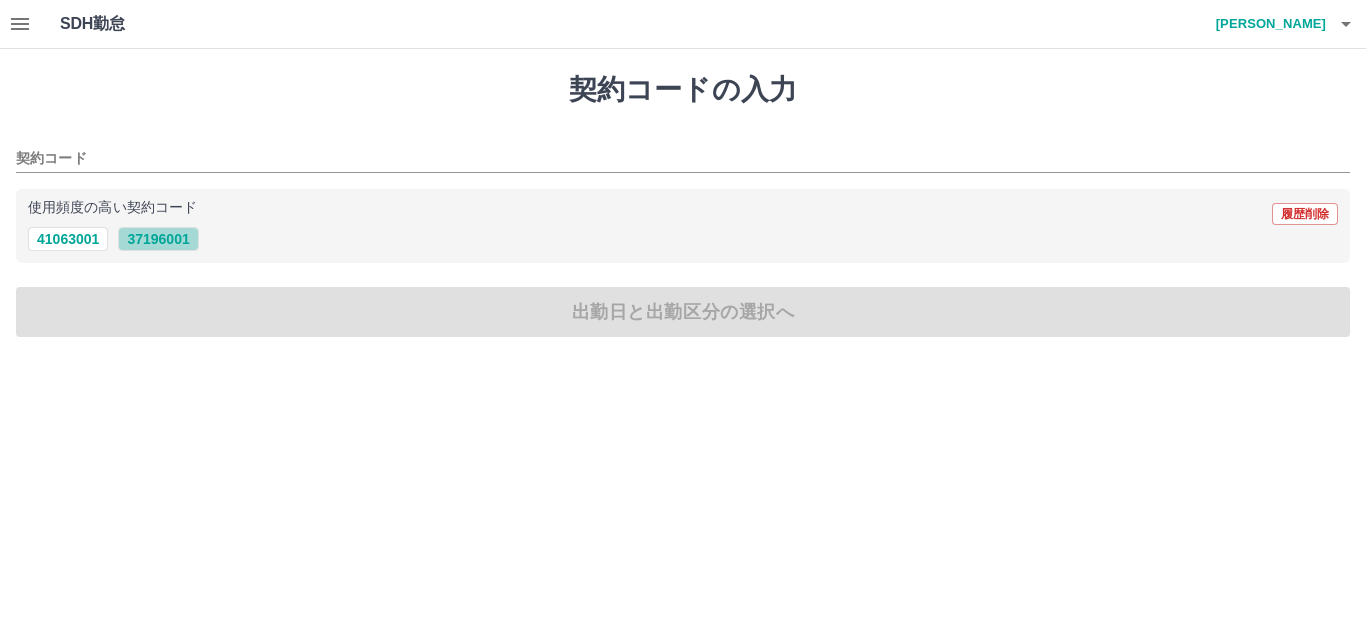 click on "37196001" at bounding box center [158, 239] 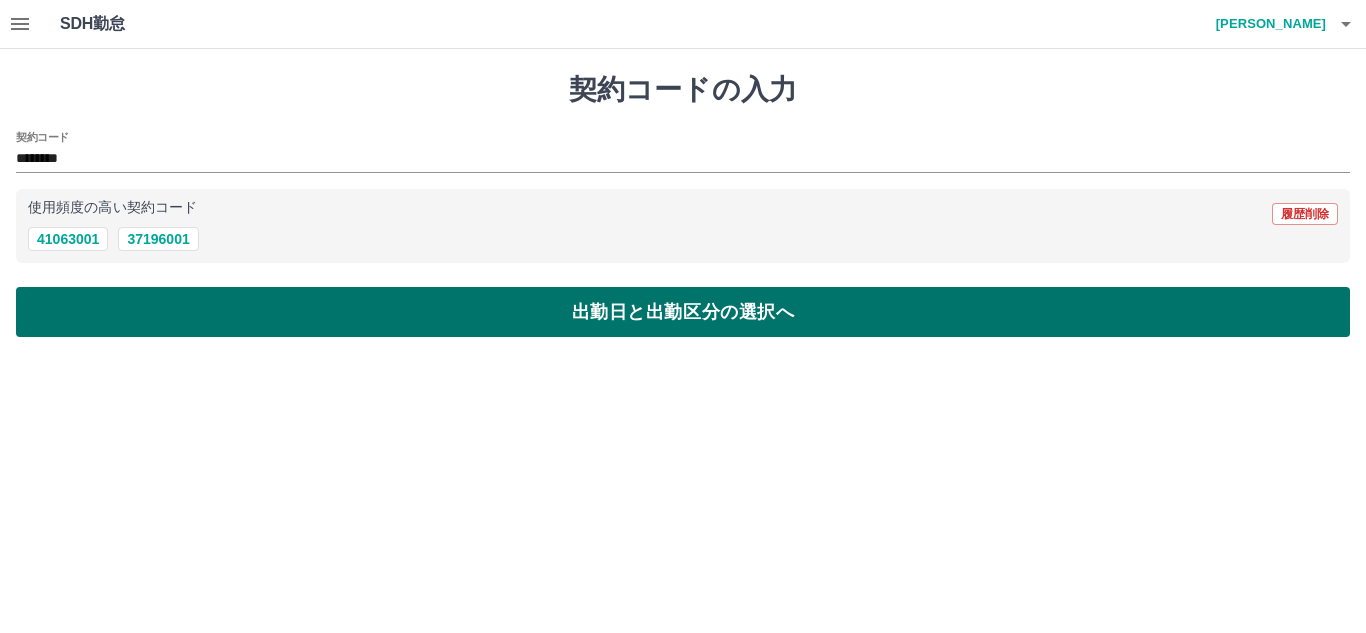 click on "出勤日と出勤区分の選択へ" at bounding box center (683, 312) 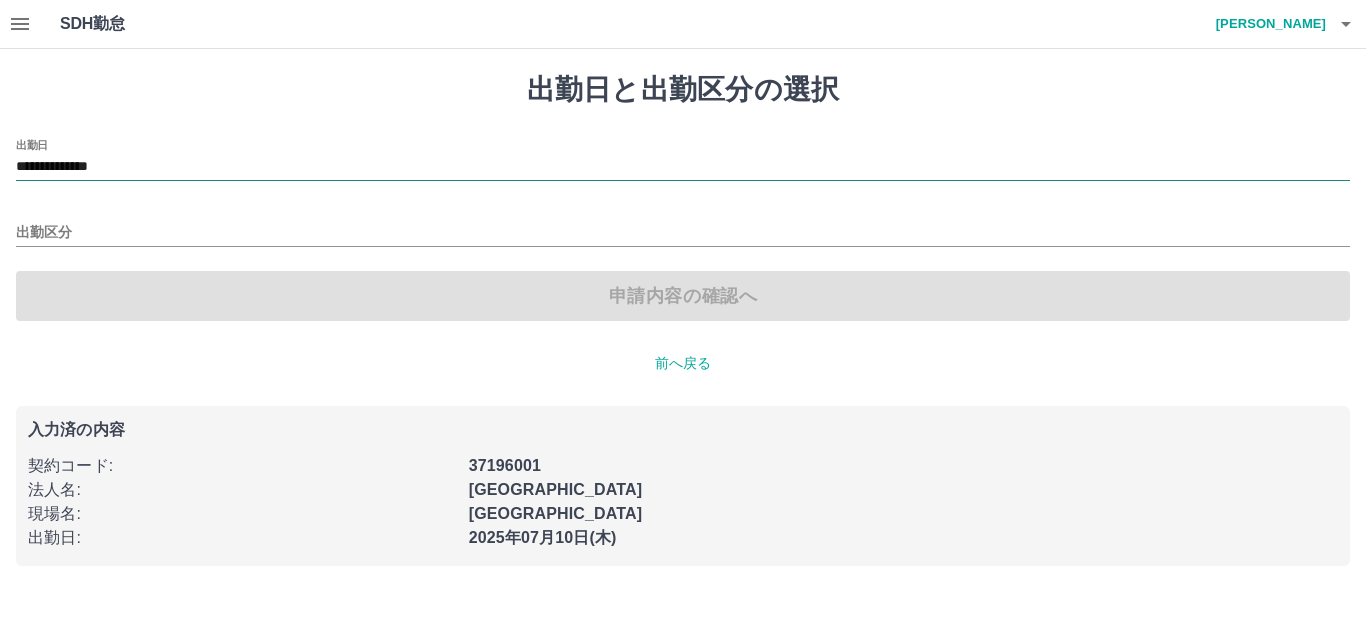 click on "**********" at bounding box center (683, 167) 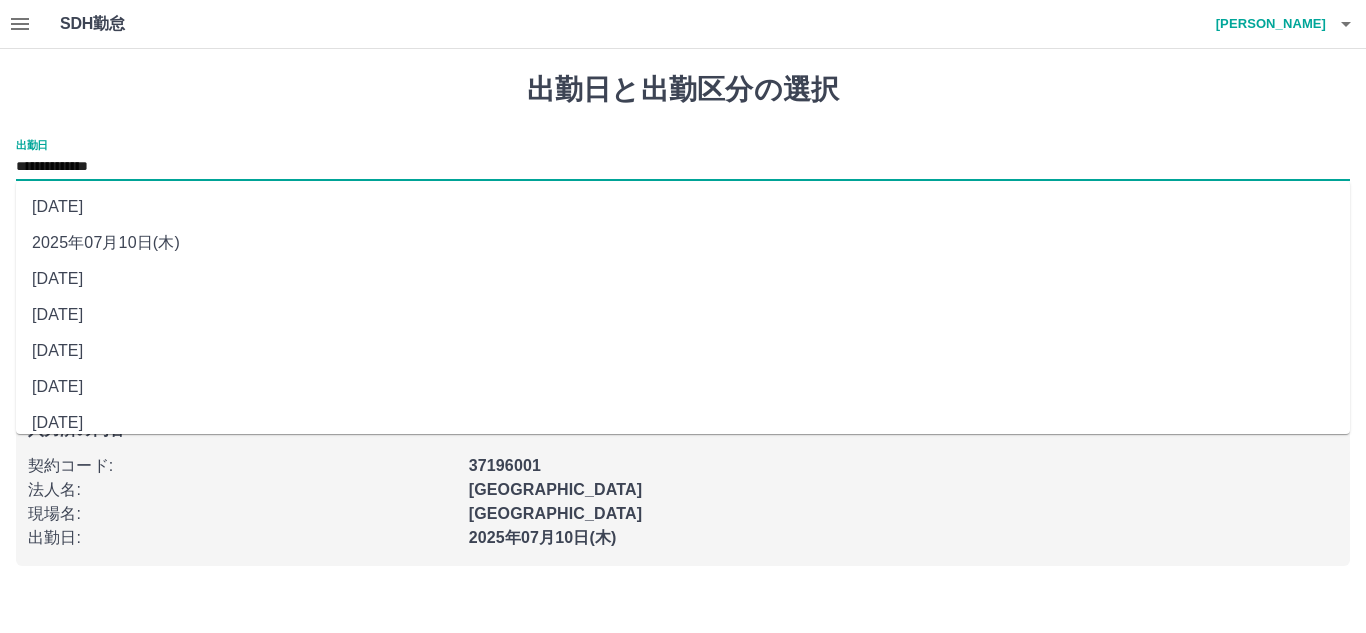 click on "[DATE]" at bounding box center (683, 207) 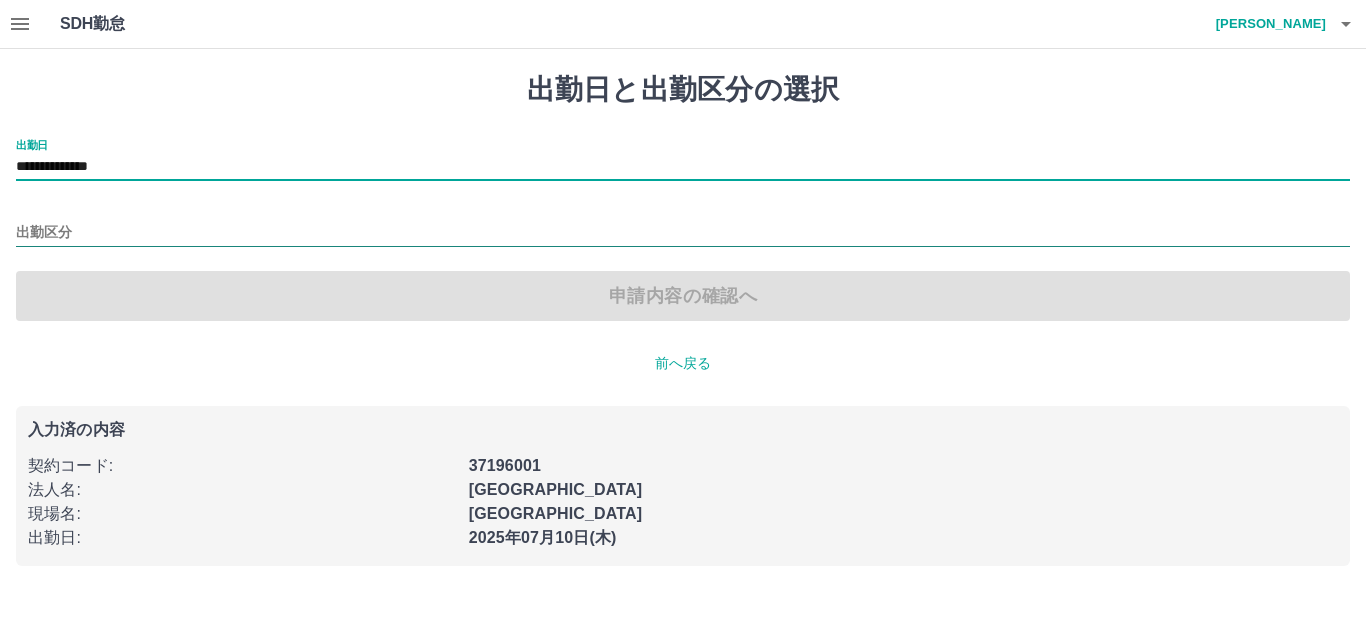 click on "出勤区分" at bounding box center [683, 233] 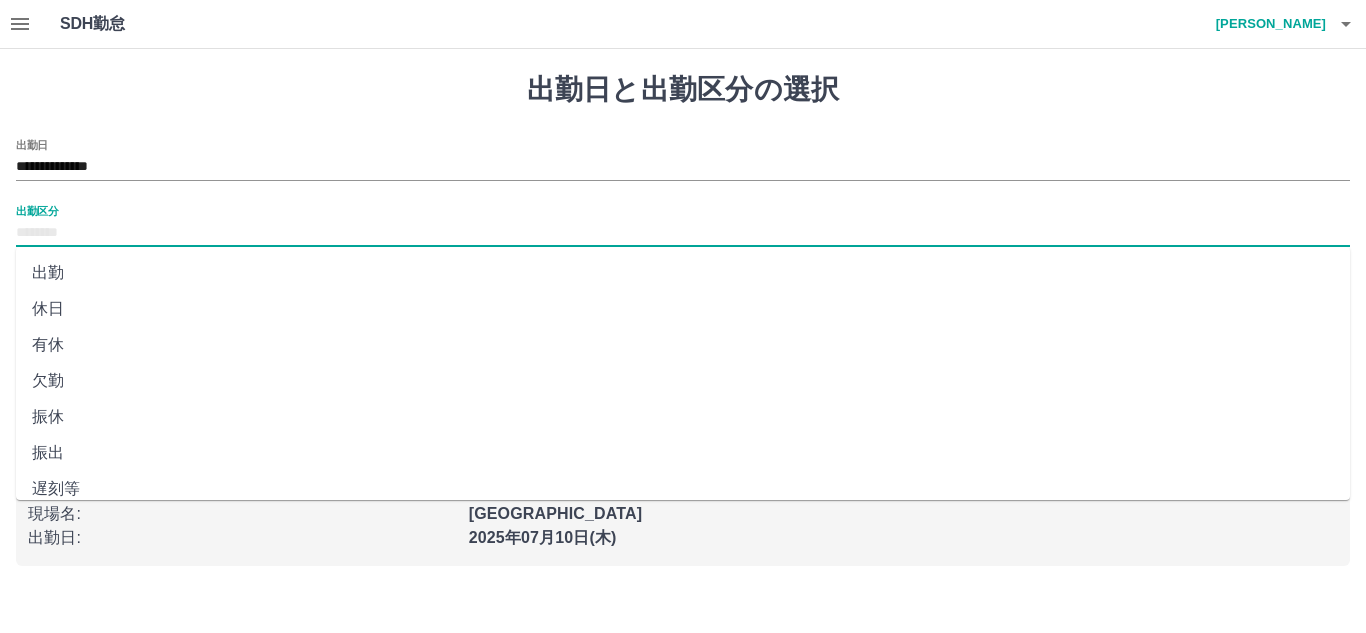click on "振休" at bounding box center (683, 417) 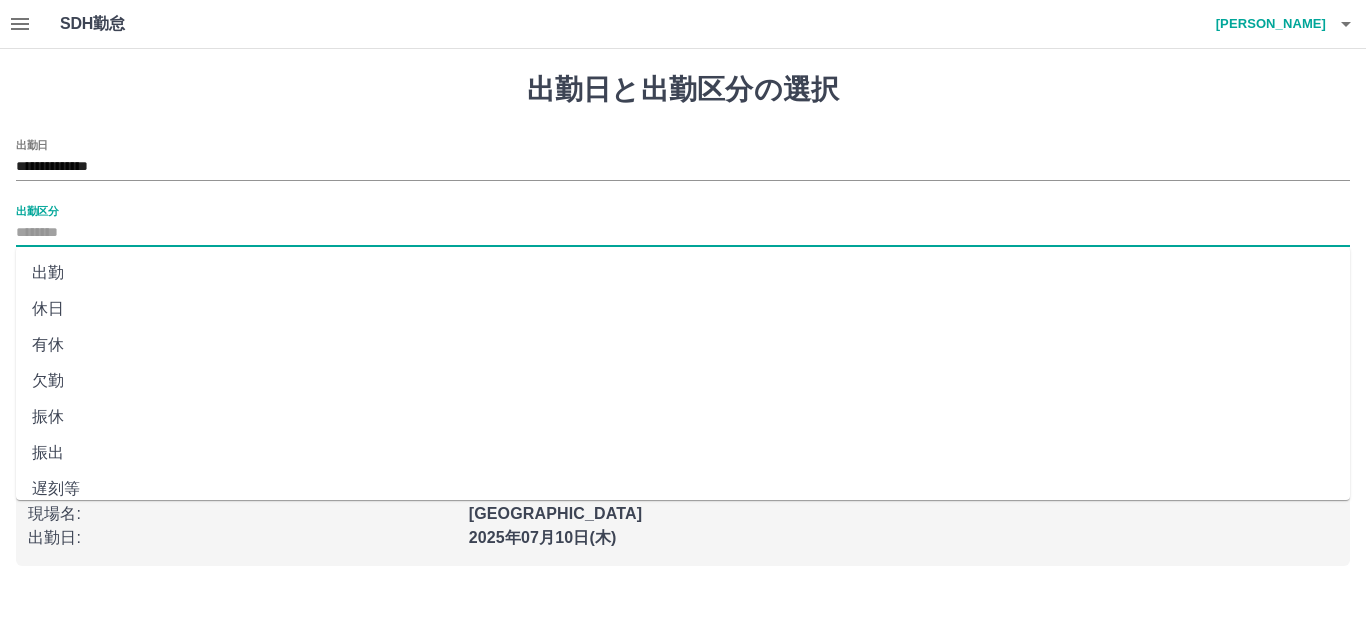 type on "**" 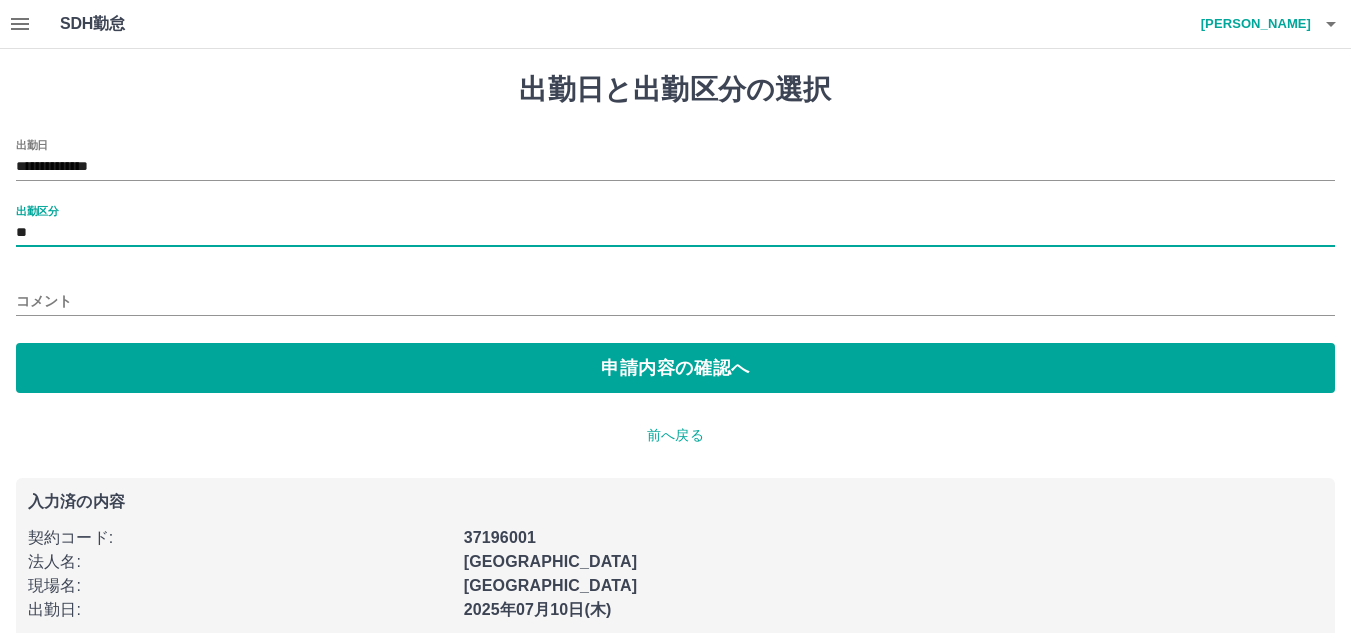 click on "コメント" at bounding box center (675, 301) 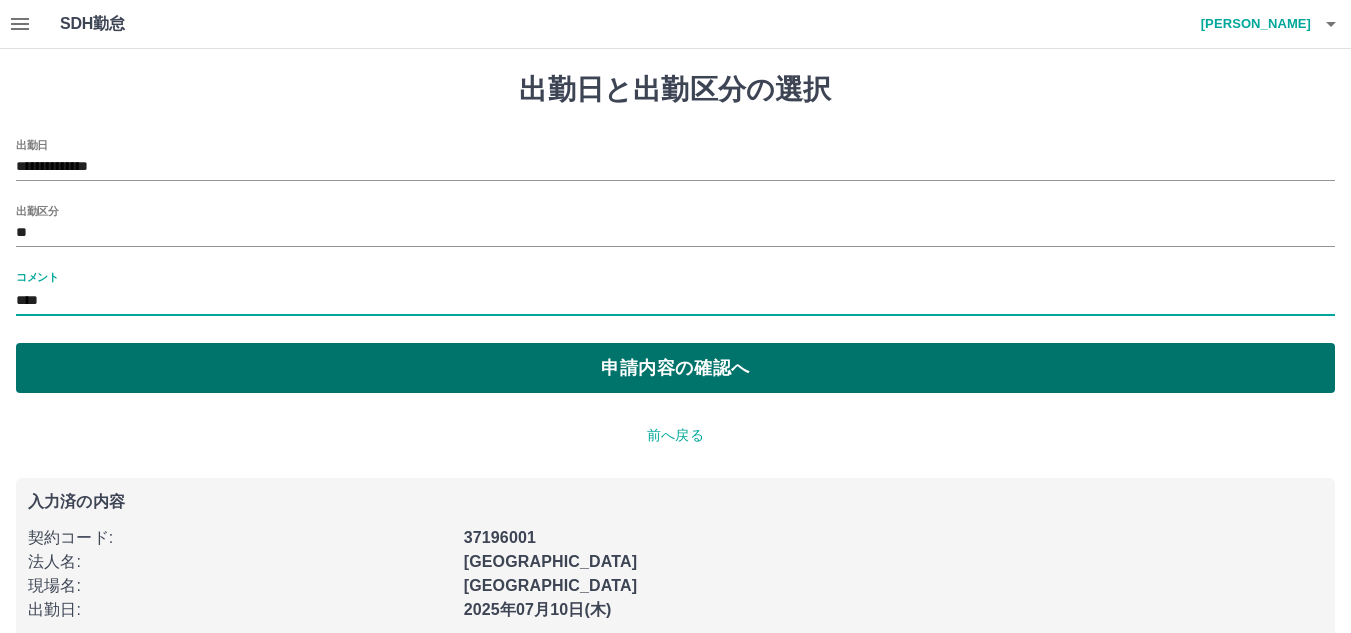 type on "****" 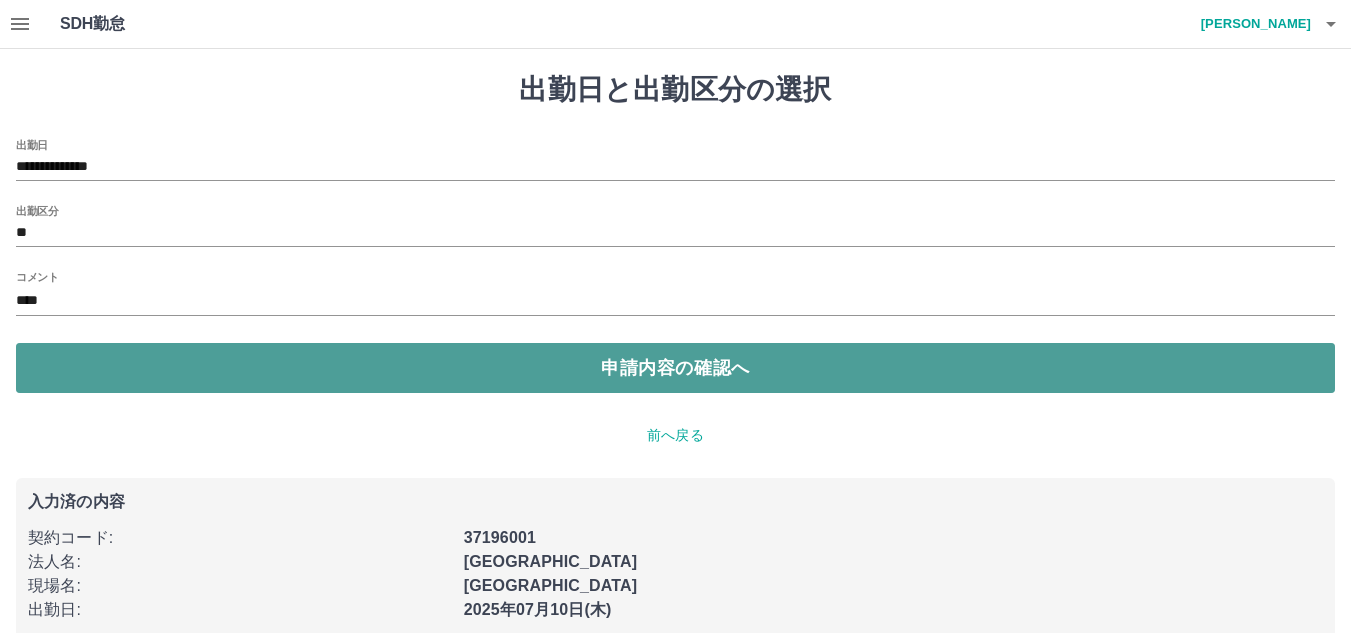 click on "申請内容の確認へ" at bounding box center (675, 368) 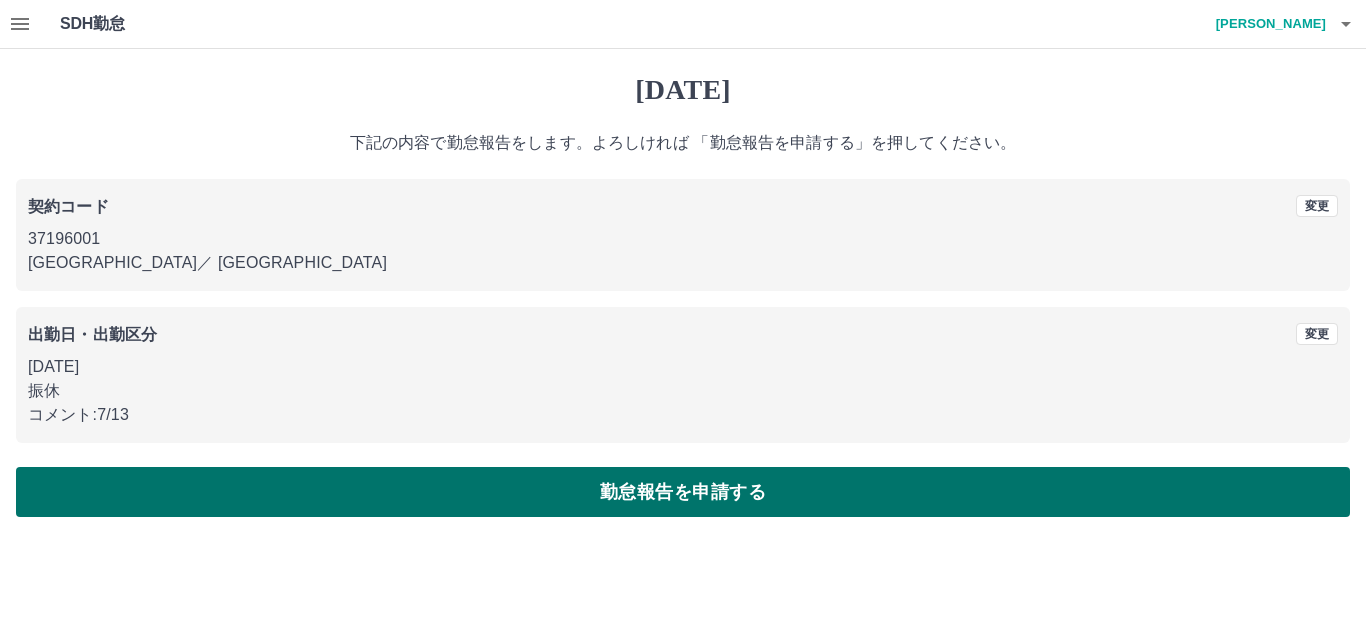 click on "勤怠報告を申請する" at bounding box center [683, 492] 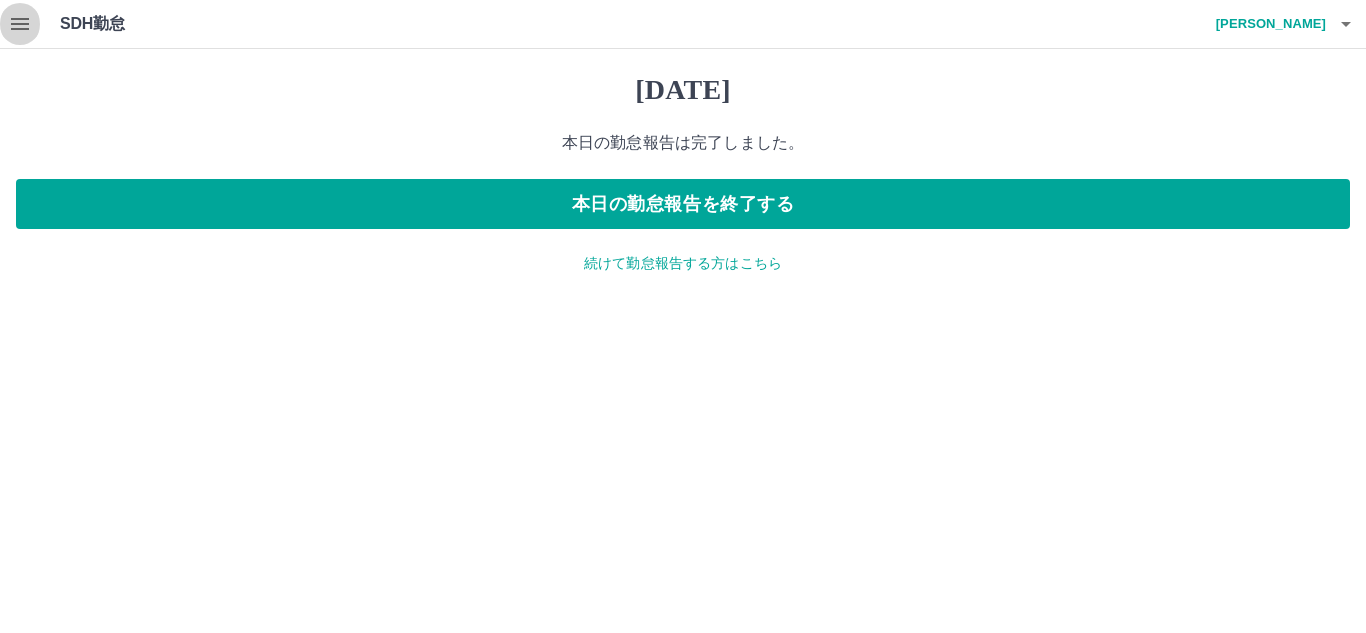 click 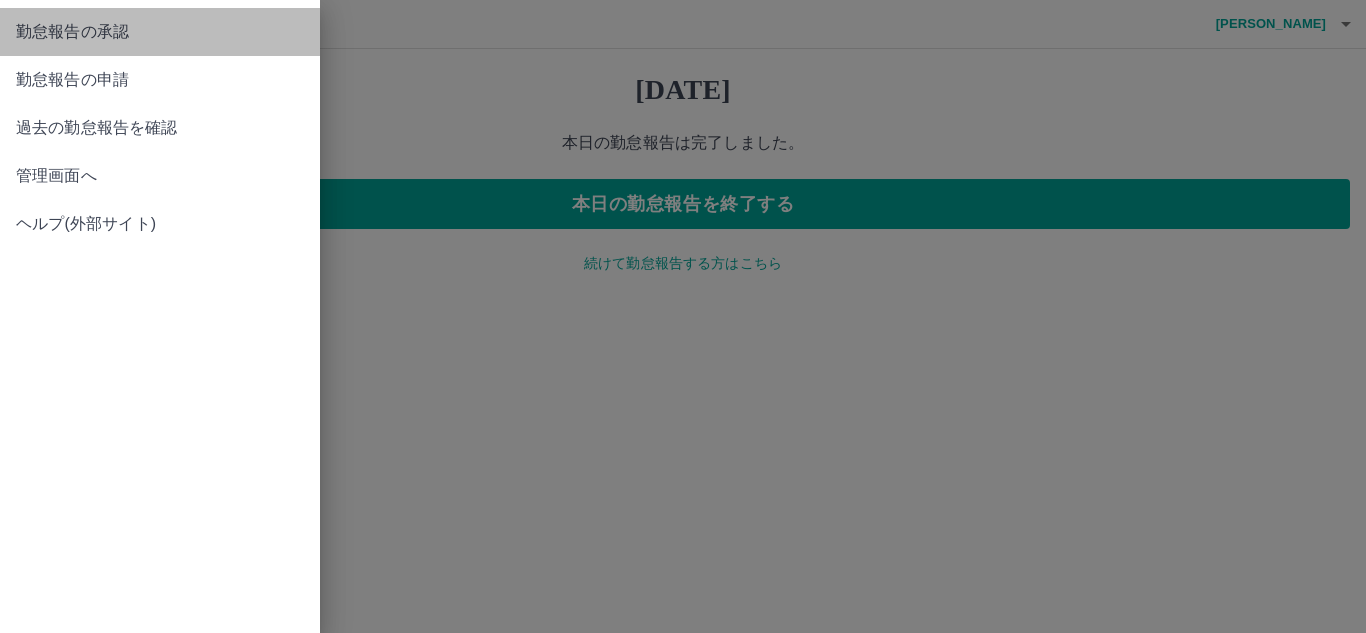 click on "勤怠報告の承認" at bounding box center (160, 32) 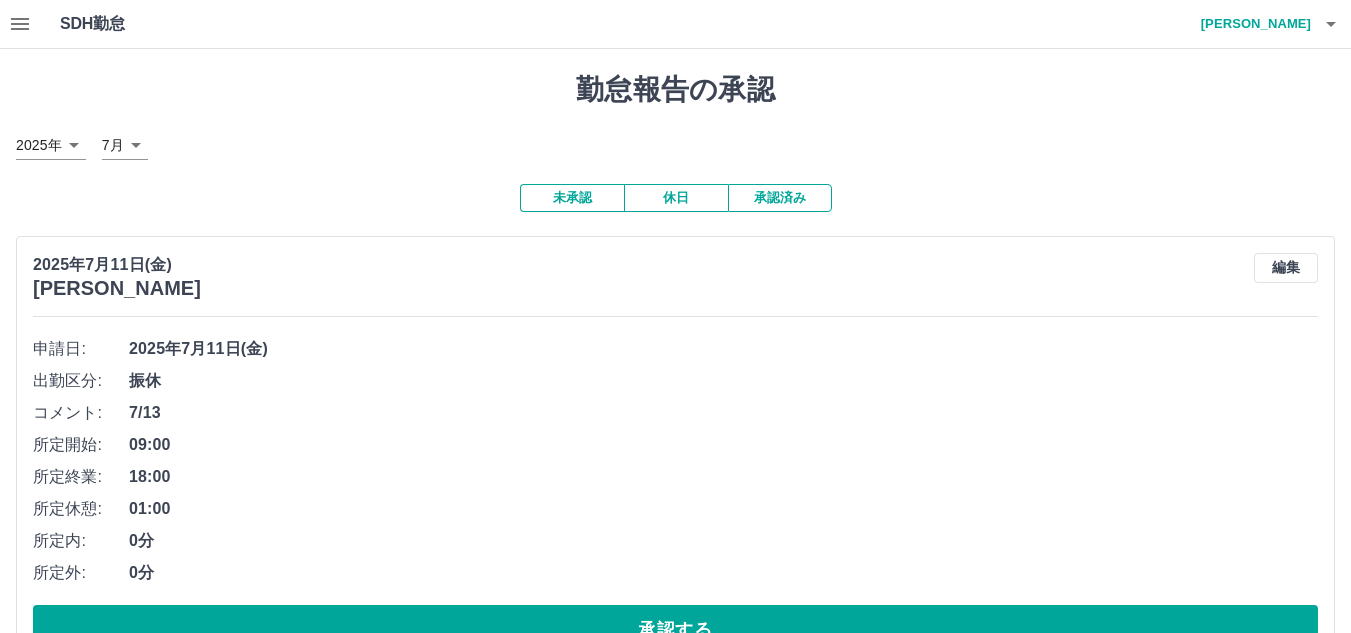 click on "SDH勤怠 [PERSON_NAME] 勤怠報告の承認 [DATE] **** 7月 * 未承認 休日 承認済み [DATE] [PERSON_NAME] 編集 申請日: [DATE] 出勤区分: 振休 コメント: 7/13 所定開始: 09:00 所定終業: 18:00 所定休憩: 01:00 所定内: 0分 所定外: 0分 承認する [DATE] [PERSON_NAME] 編集 申請日: [DATE] 出勤区分: 休日 承認する [DATE] [PERSON_NAME] 編集 申請日: [DATE] 出勤区分: 休日 承認する [DATE][GEOGRAPHIC_DATA] [PERSON_NAME] 編集 申請日: [DATE] 出勤区分: 出勤 始業時刻: 10:00 終業時刻: 18:00 休憩時間: 1時間0分 コメント: 所定開始: 10:00 所定終業: 18:00 所定休憩: 01:00 所定内: 7時間0分 所定外: 0分 承認する [DATE] [PERSON_NAME] 編集 申請日: [DATE] 出勤区分: 出勤 始業時刻: 09:00 終業時刻: 18:00 休憩時間: 1時間0分 コメント: 所定開始:" at bounding box center (675, 5776) 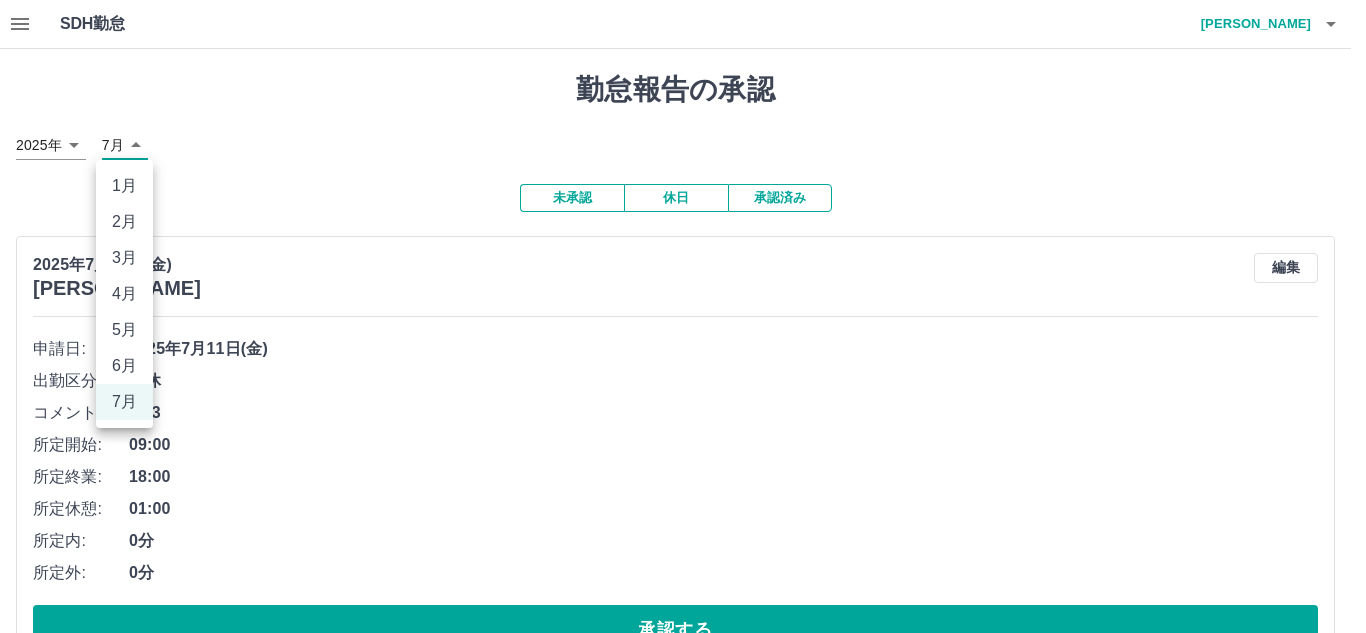 click on "6月" at bounding box center [124, 366] 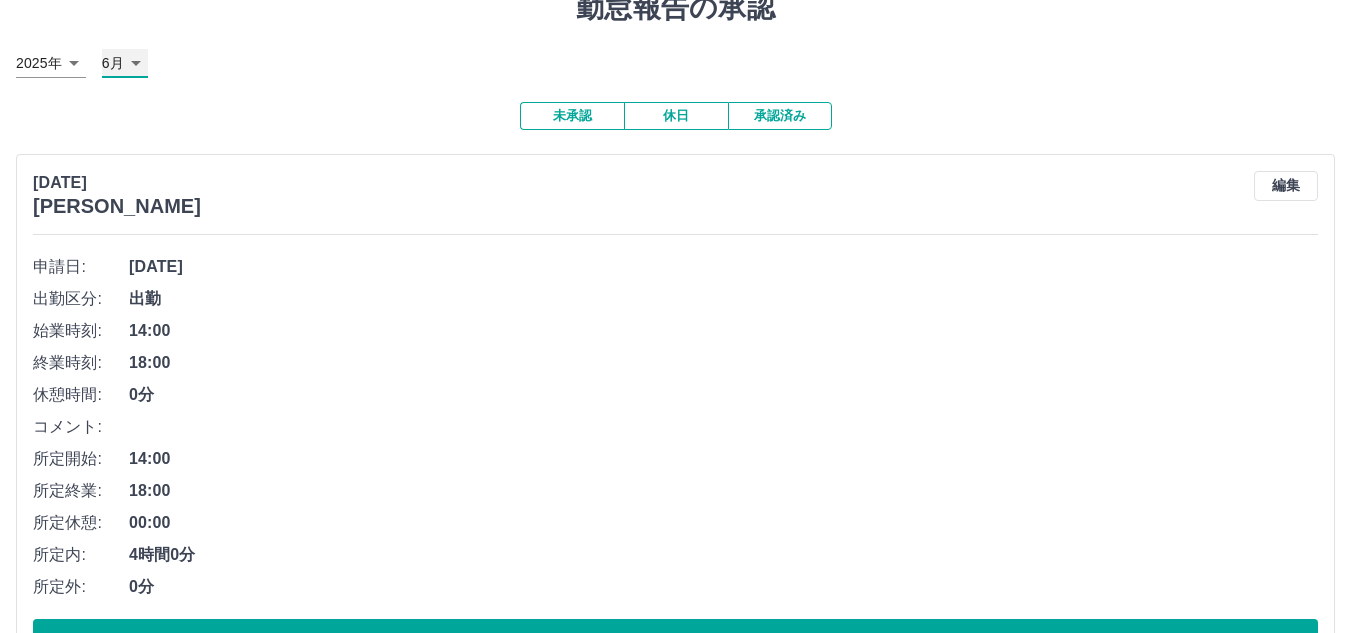 scroll, scrollTop: 0, scrollLeft: 0, axis: both 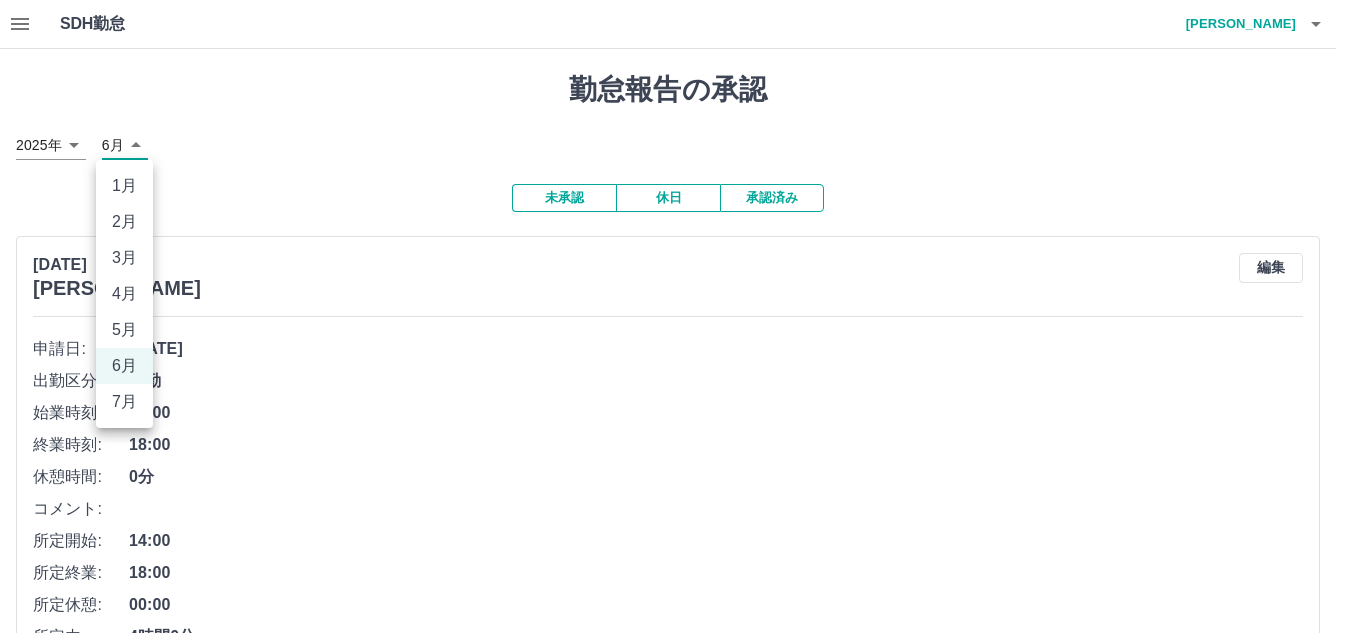 click on "SDH勤怠 [PERSON_NAME] 勤怠報告の承認 [DATE] **** 6月 * 未承認 休日 承認済み [DATE] [PERSON_NAME] 編集 申請日: [DATE] 出勤区分: 出勤 始業時刻: 14:00 終業時刻: 18:00 休憩時間: 0分 コメント: 所定開始: 14:00 所定終業: 18:00 所定休憩: 00:00 所定内: 4時間0分 所定外: 0分 承認する SDH勤怠 1月 2月 3月 4月 5月 6月 7月" at bounding box center [675, 396] 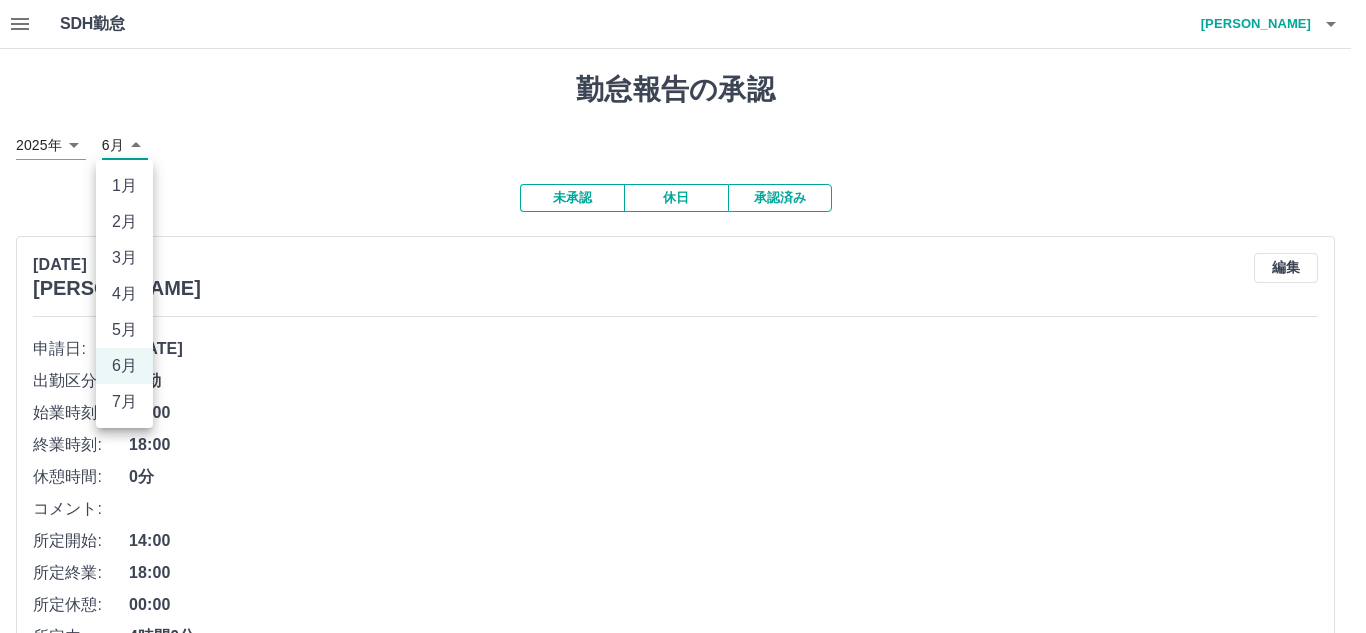 click on "7月" at bounding box center [124, 402] 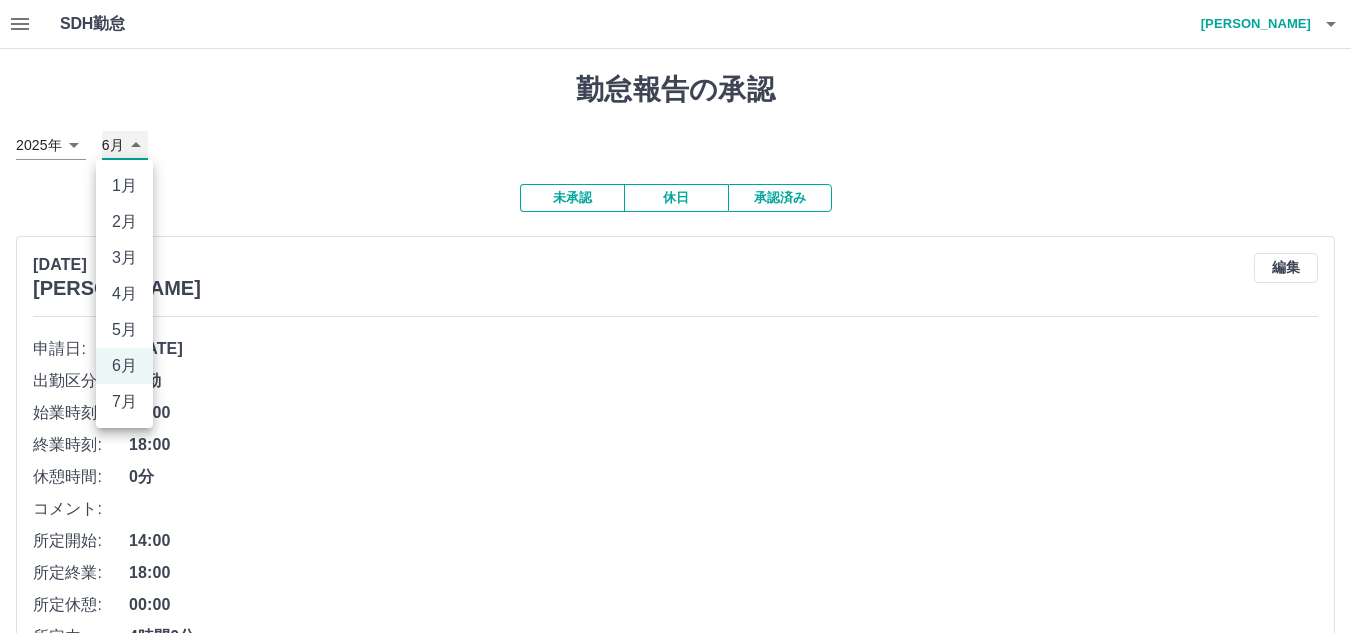 type on "*" 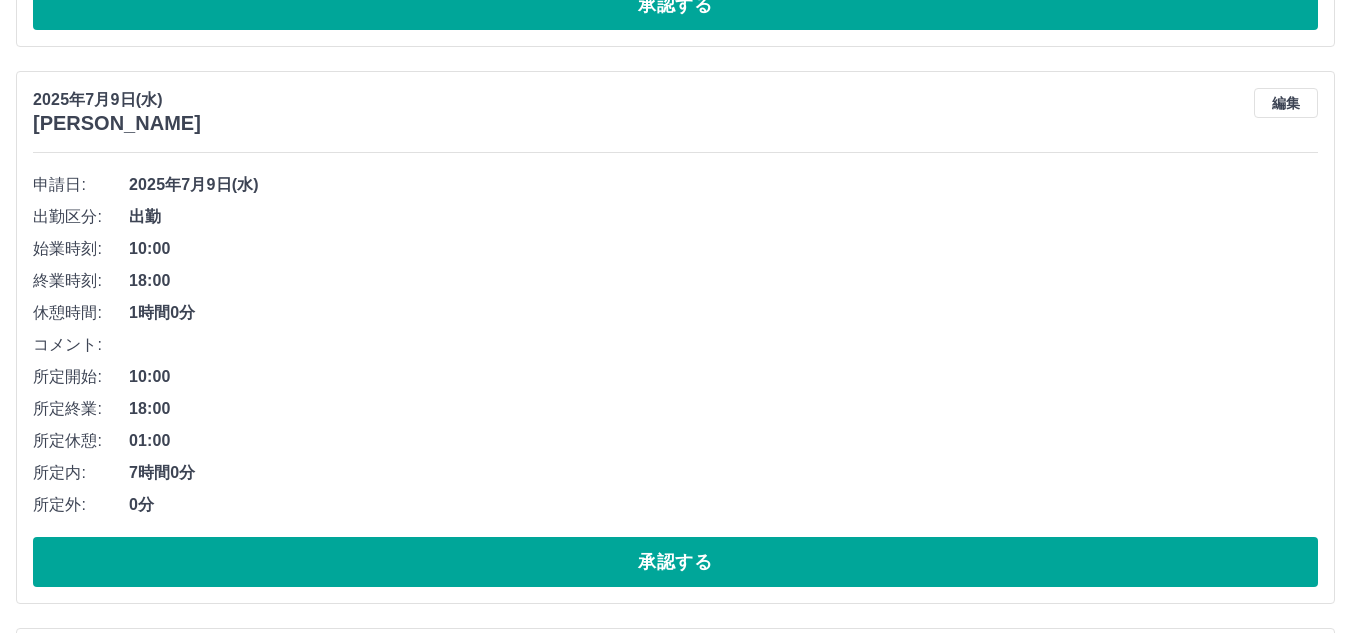 scroll, scrollTop: 10920, scrollLeft: 0, axis: vertical 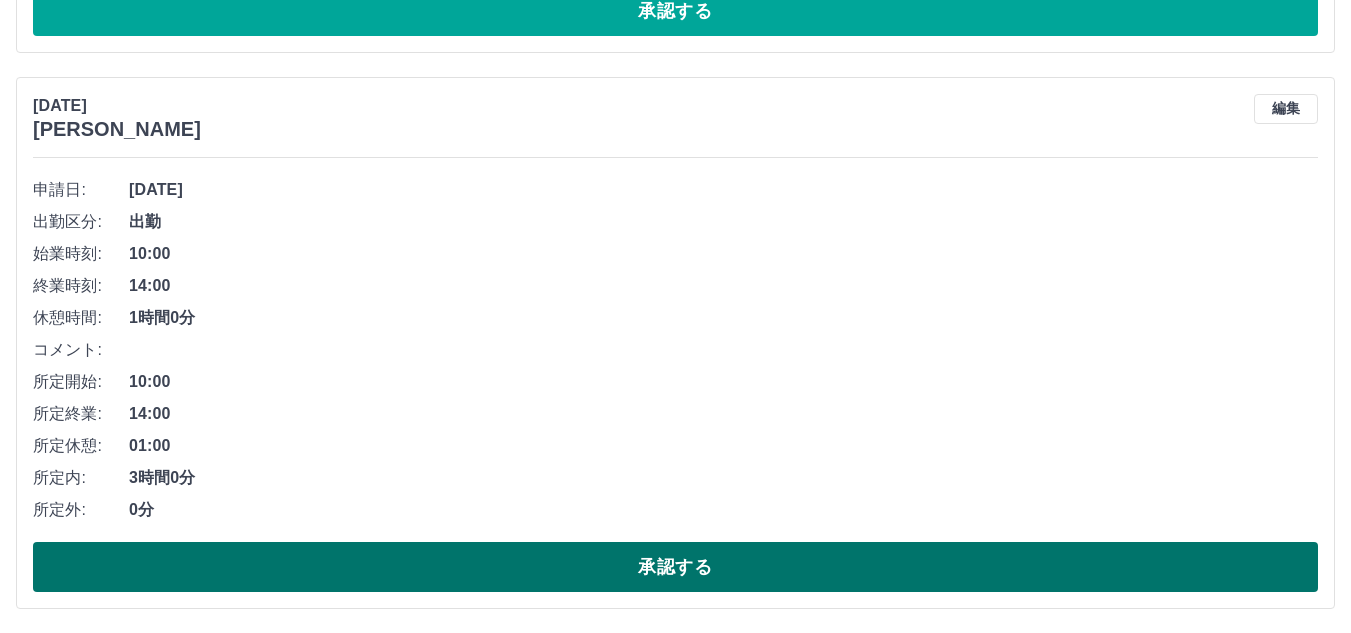 click on "承認する" at bounding box center [675, 567] 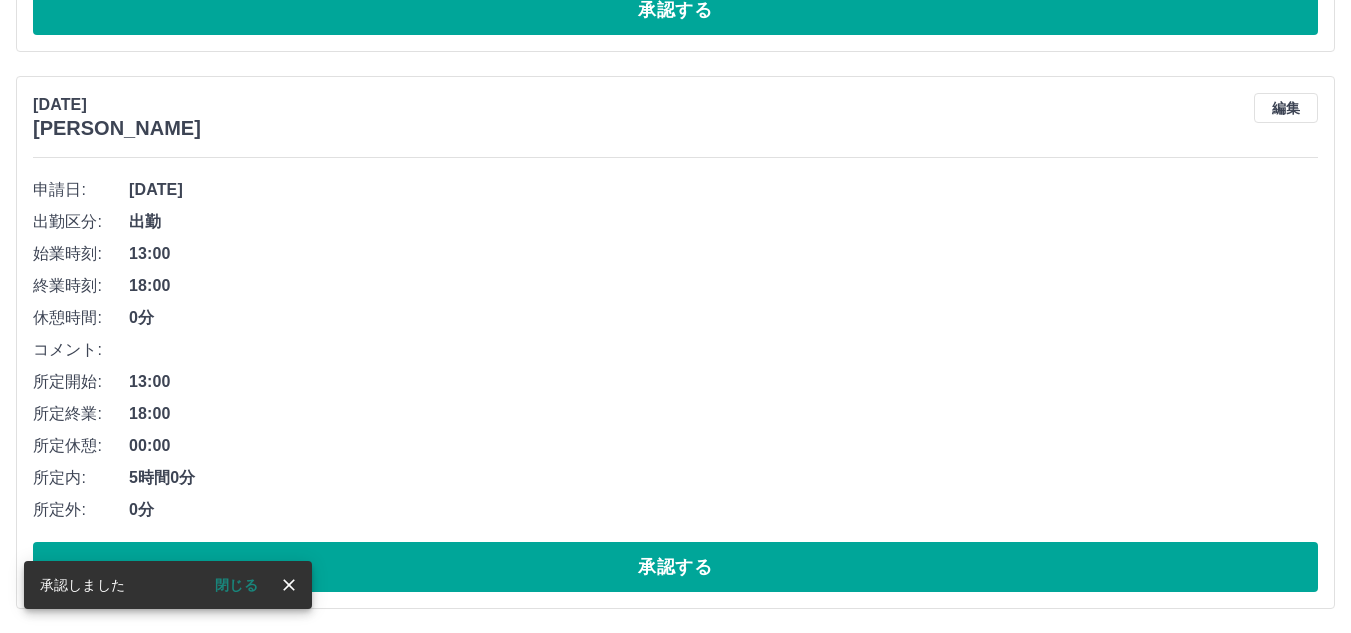 scroll, scrollTop: 10364, scrollLeft: 0, axis: vertical 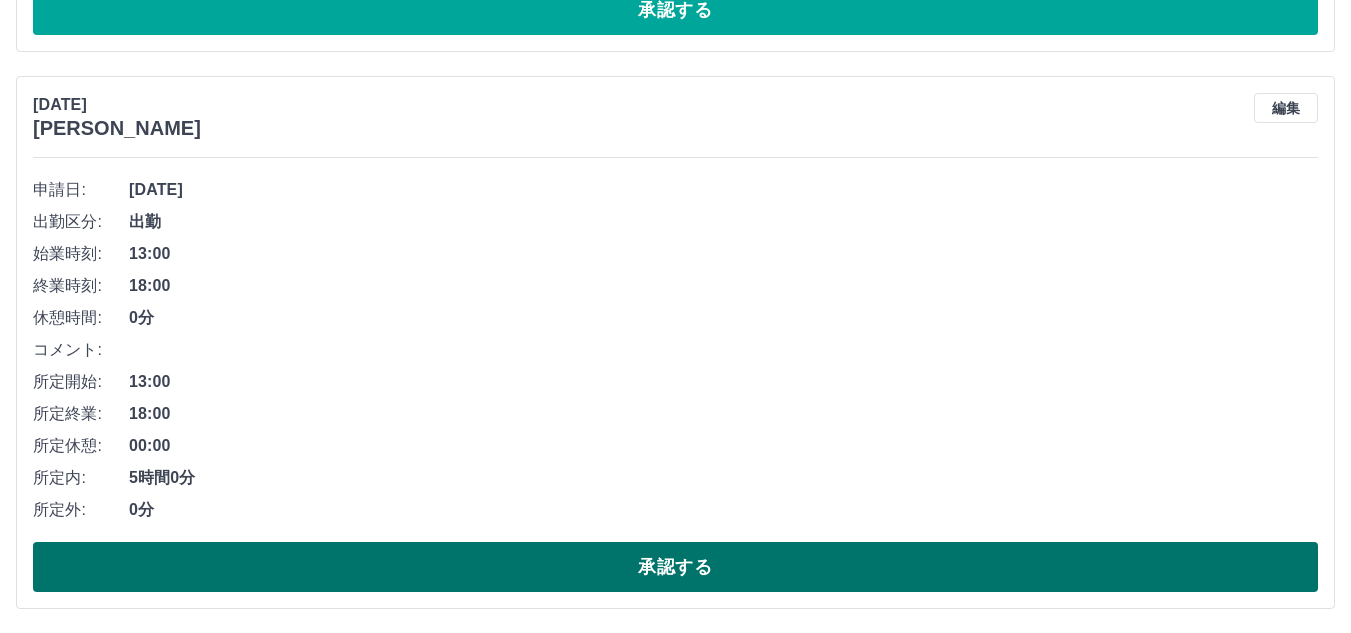 click on "承認する" at bounding box center (675, 567) 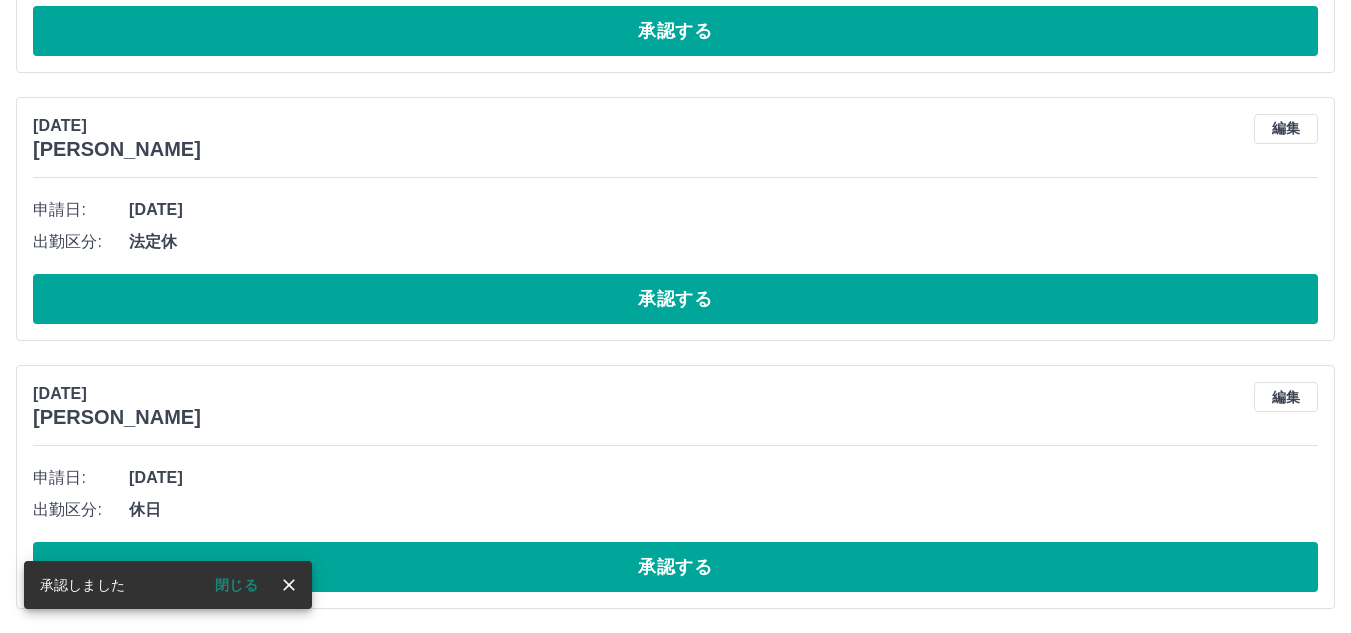 scroll, scrollTop: 9807, scrollLeft: 0, axis: vertical 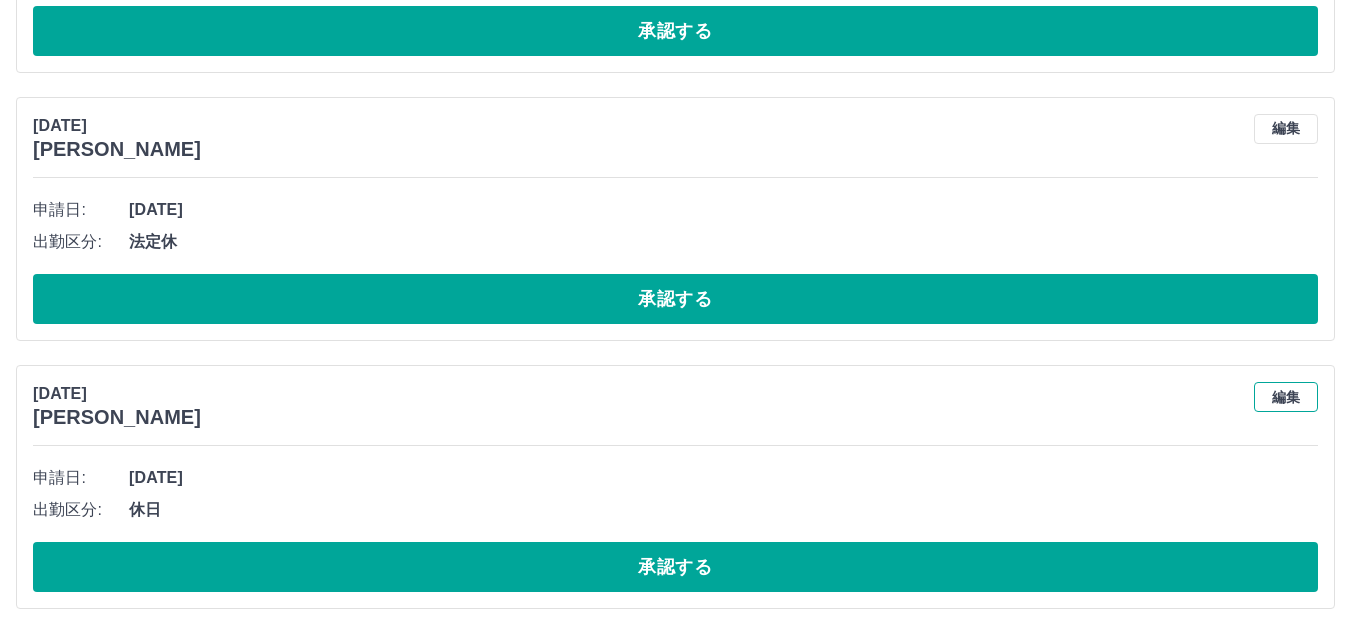 click on "編集" at bounding box center [1286, 397] 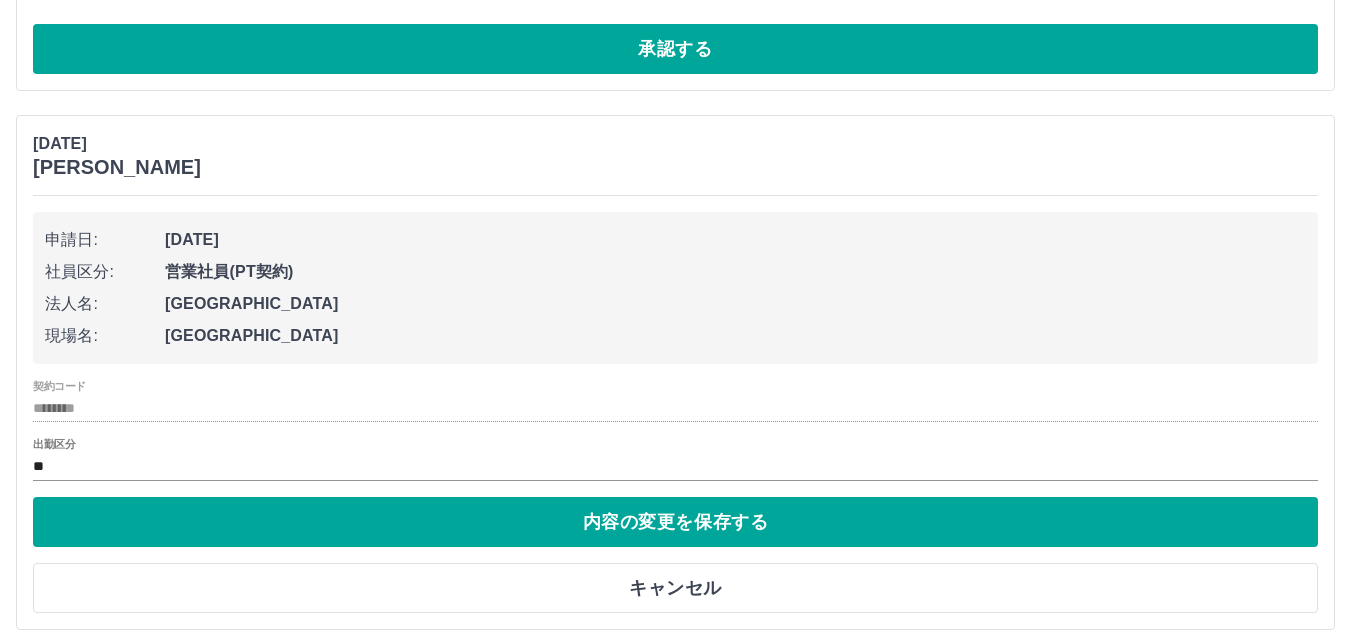 scroll, scrollTop: 10078, scrollLeft: 0, axis: vertical 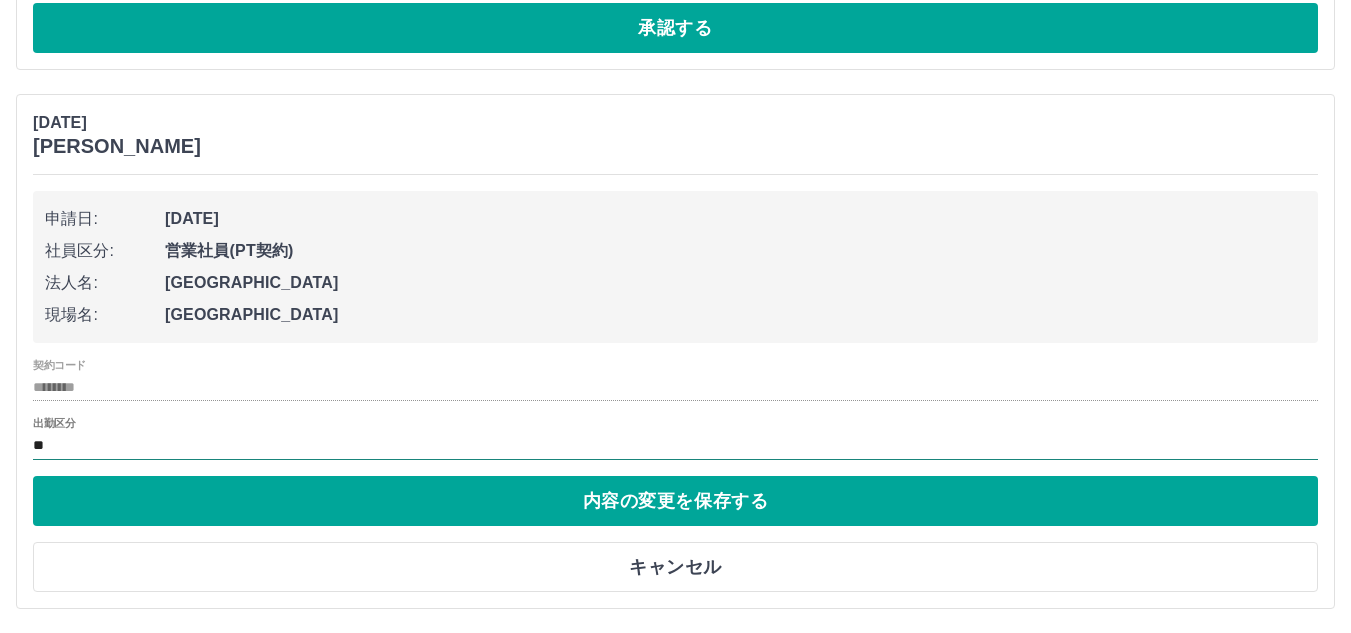 click on "**" at bounding box center [675, 445] 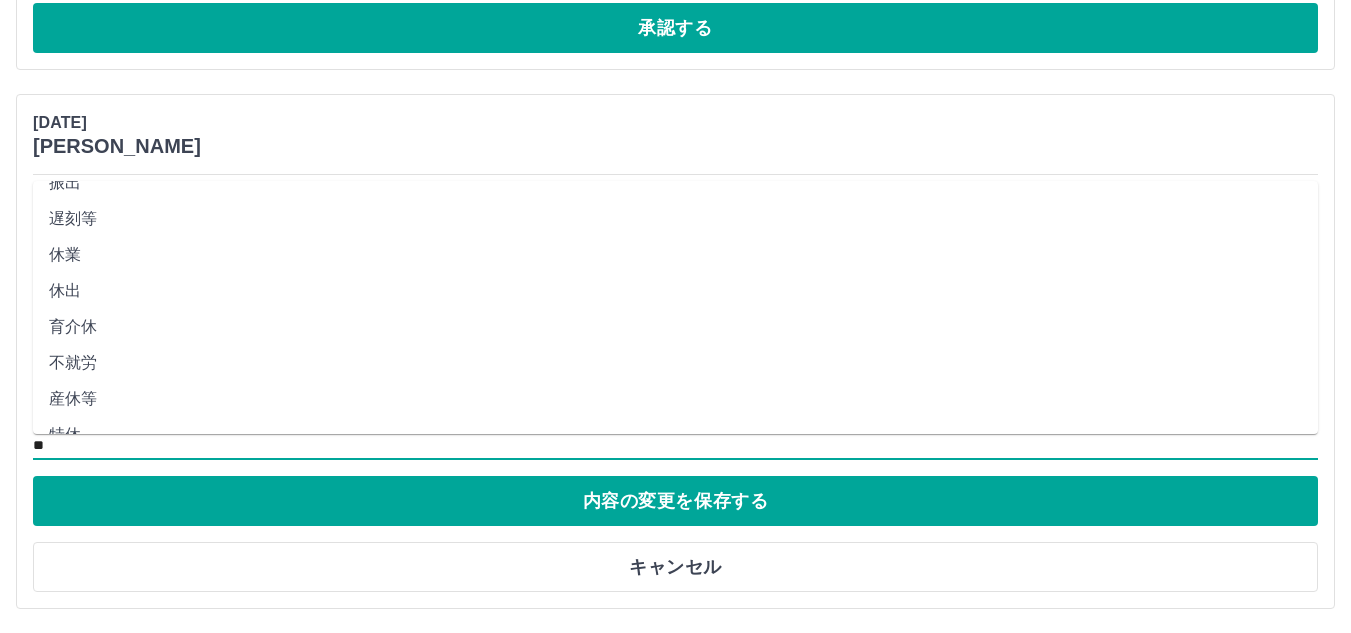 scroll, scrollTop: 411, scrollLeft: 0, axis: vertical 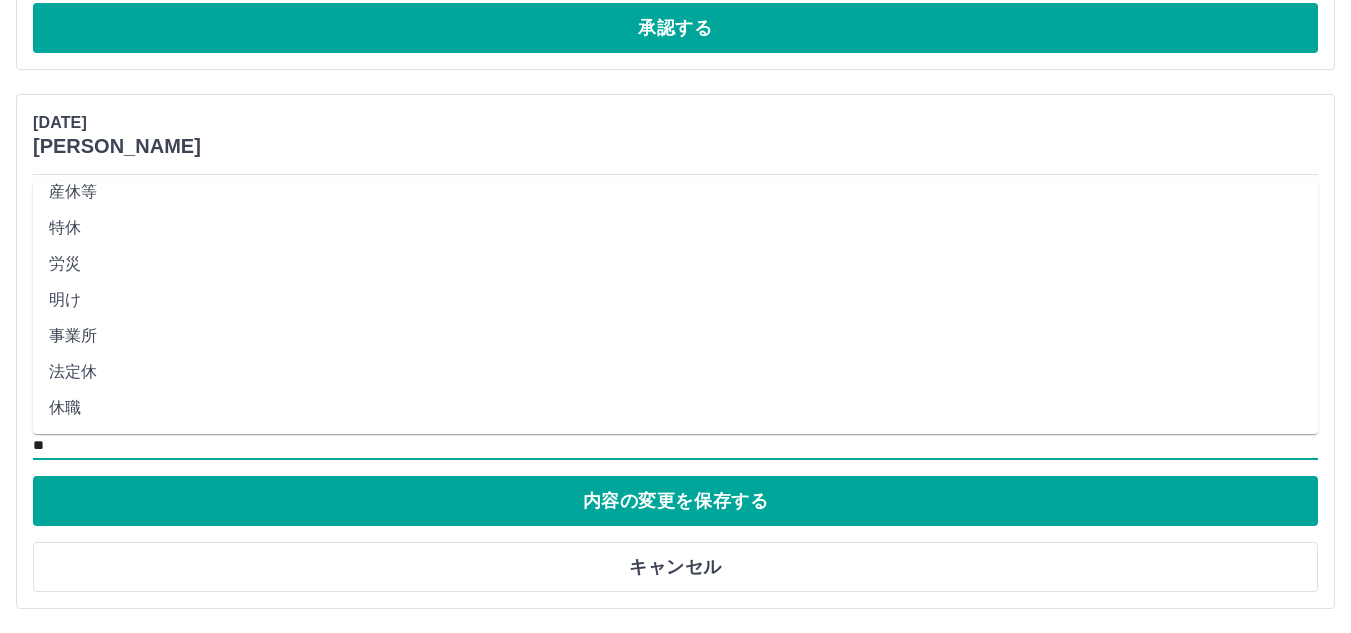 click on "法定休" at bounding box center [675, 372] 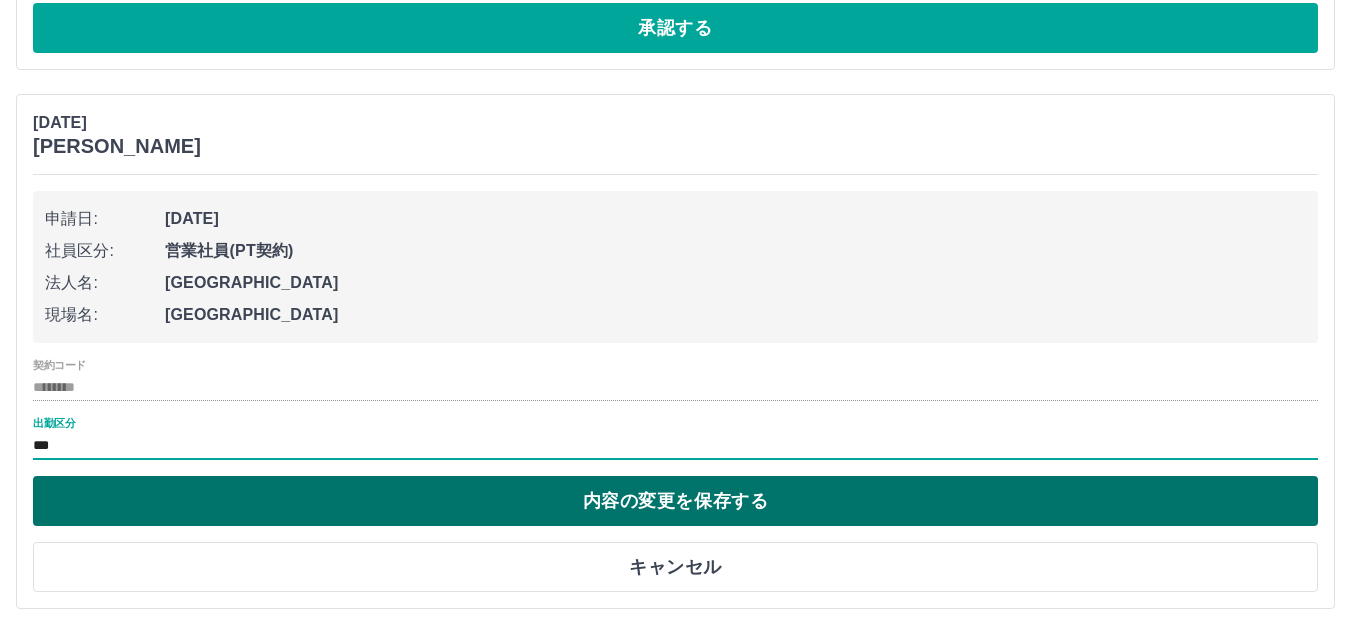 click on "内容の変更を保存する" at bounding box center (675, 501) 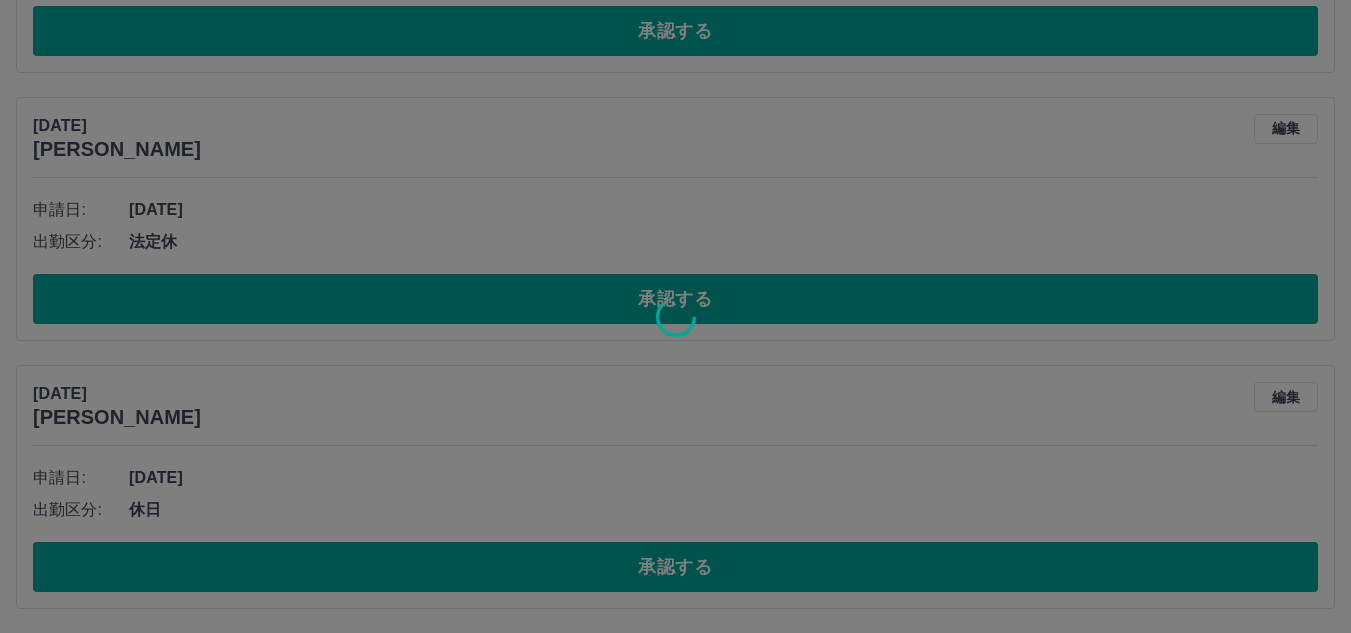 scroll, scrollTop: 9807, scrollLeft: 0, axis: vertical 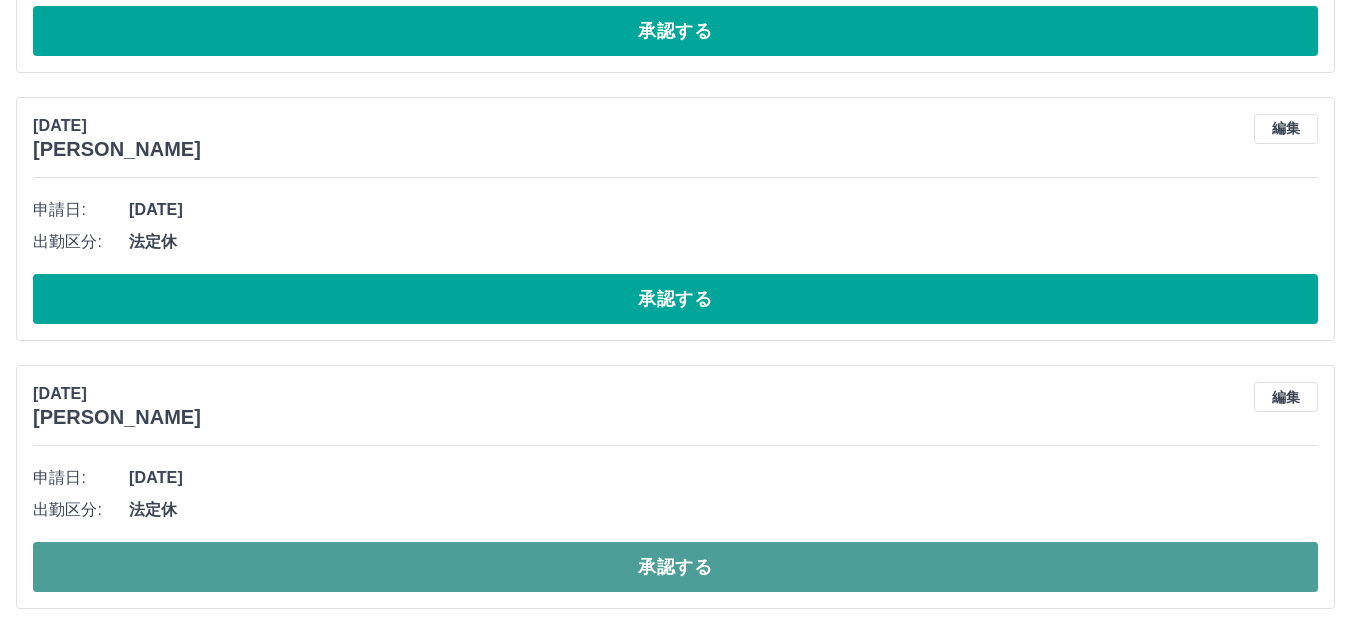 click on "承認する" at bounding box center [675, 567] 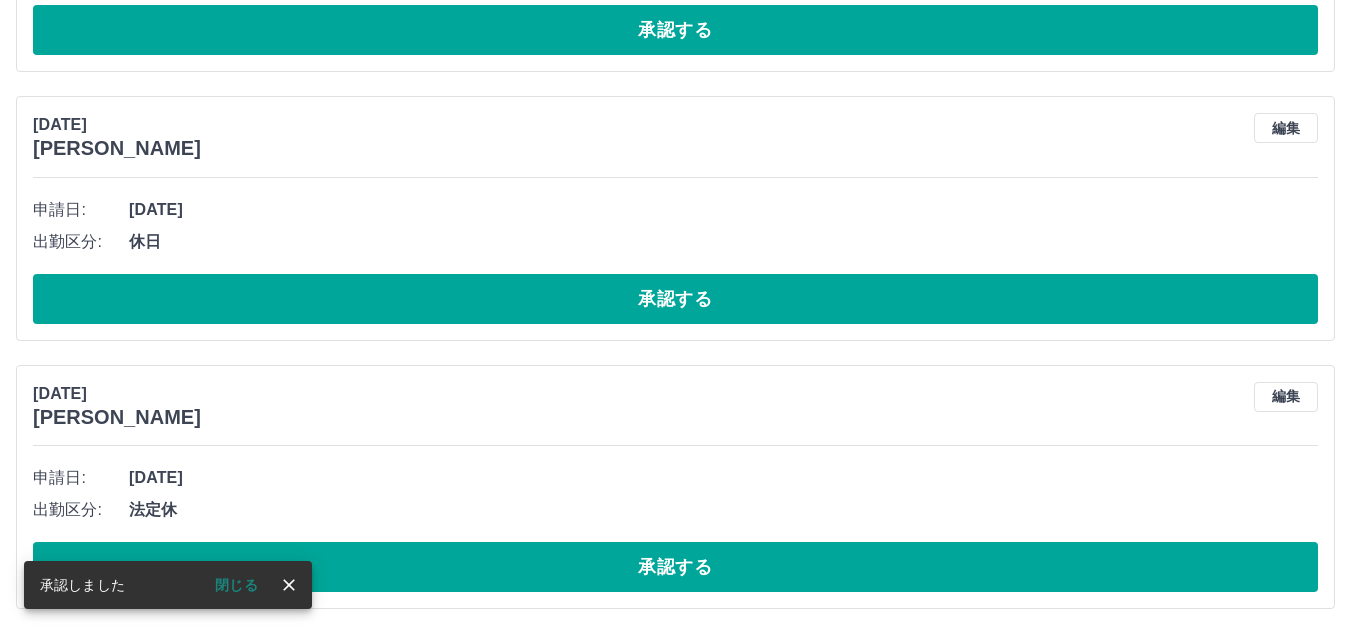 scroll, scrollTop: 9539, scrollLeft: 0, axis: vertical 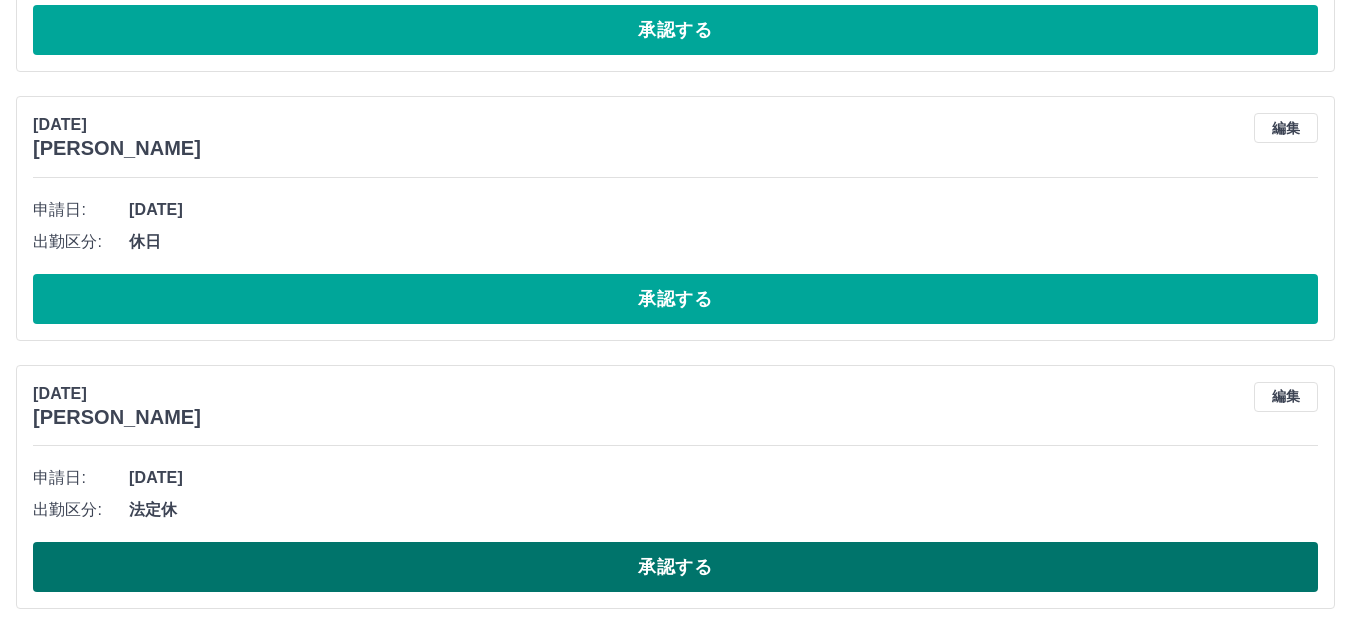 click on "承認する" at bounding box center [675, 567] 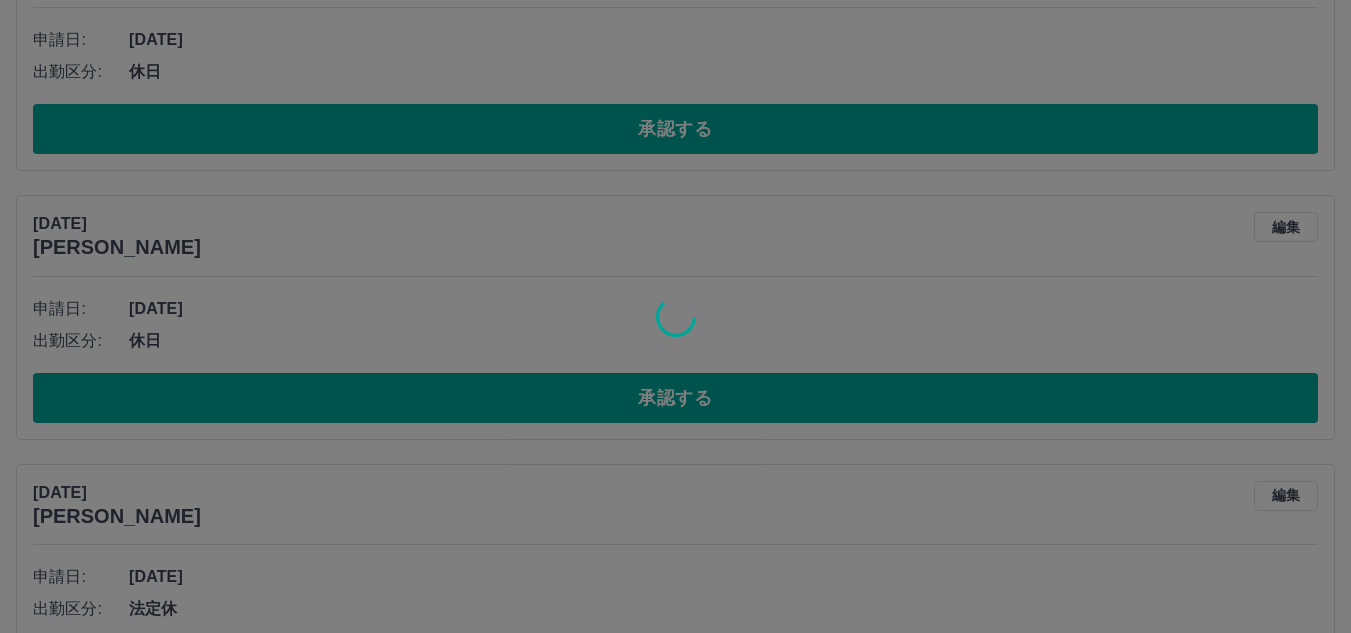 scroll, scrollTop: 9271, scrollLeft: 0, axis: vertical 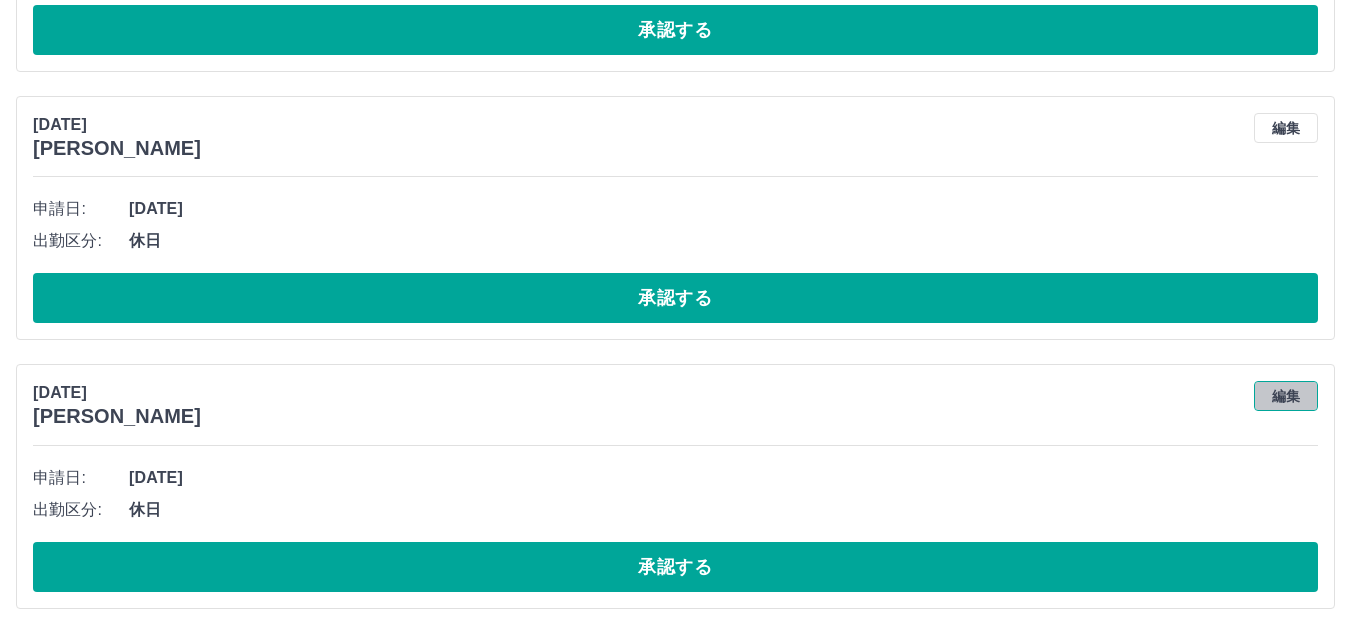 click on "編集" at bounding box center [1286, 396] 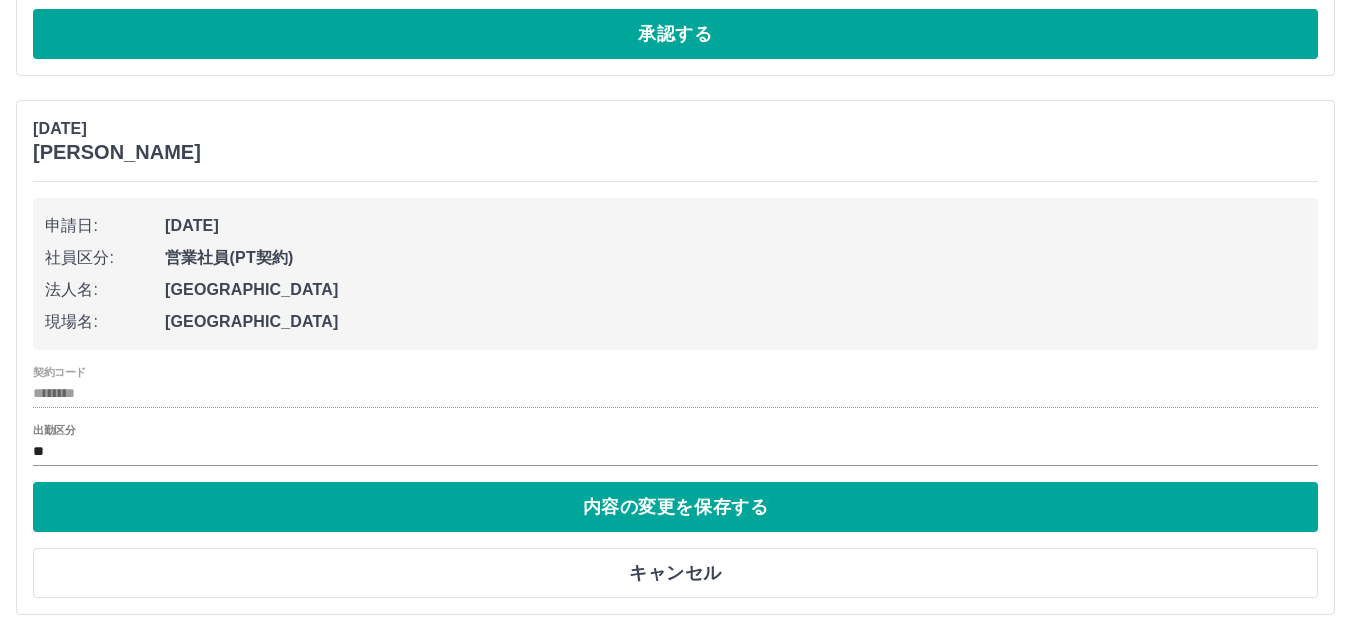 scroll, scrollTop: 9541, scrollLeft: 0, axis: vertical 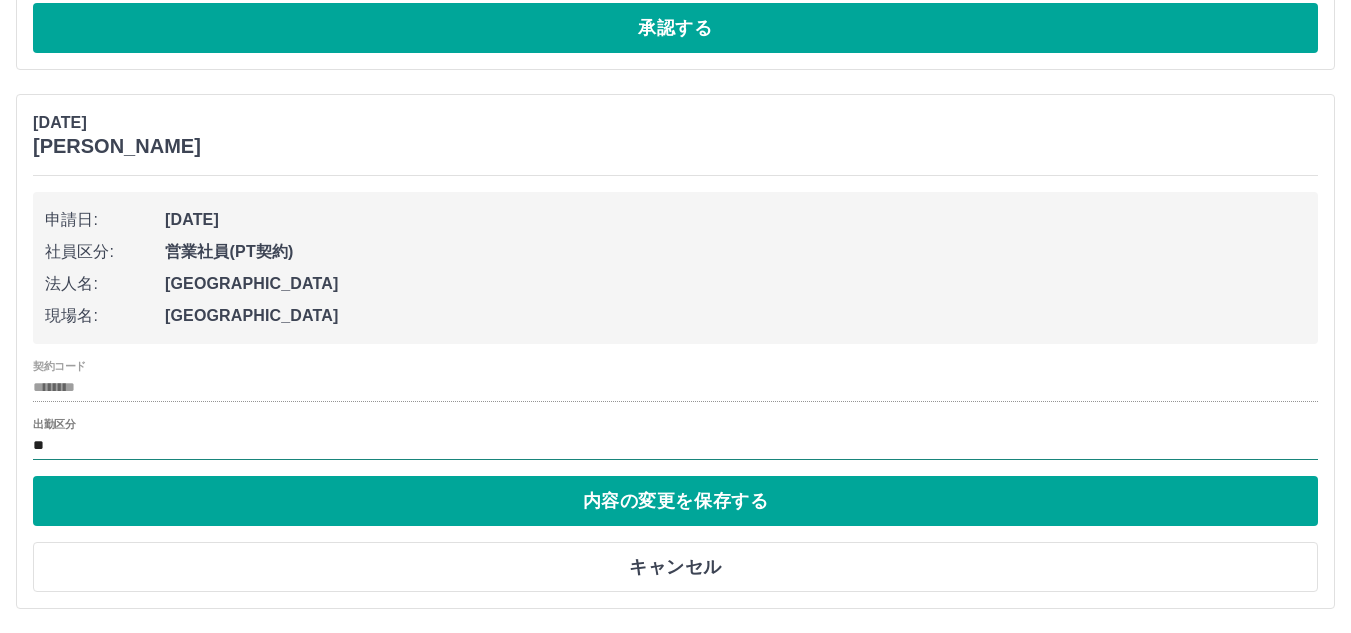 click on "**" at bounding box center (675, 446) 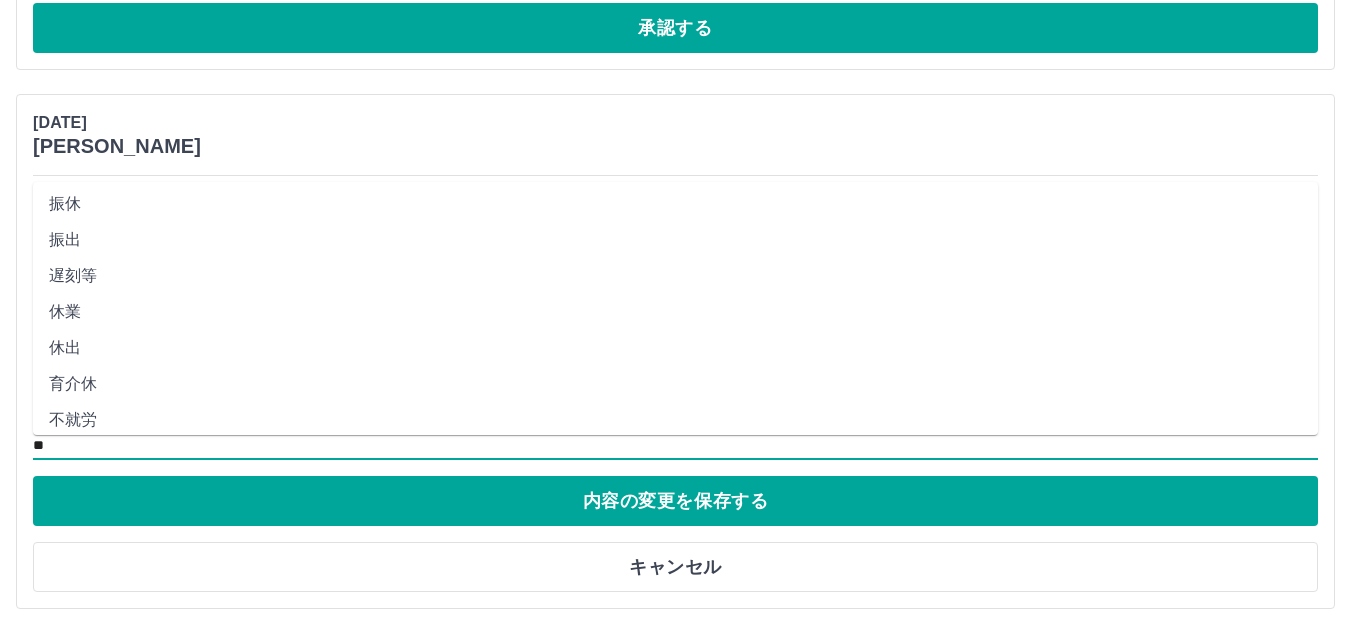 scroll, scrollTop: 411, scrollLeft: 0, axis: vertical 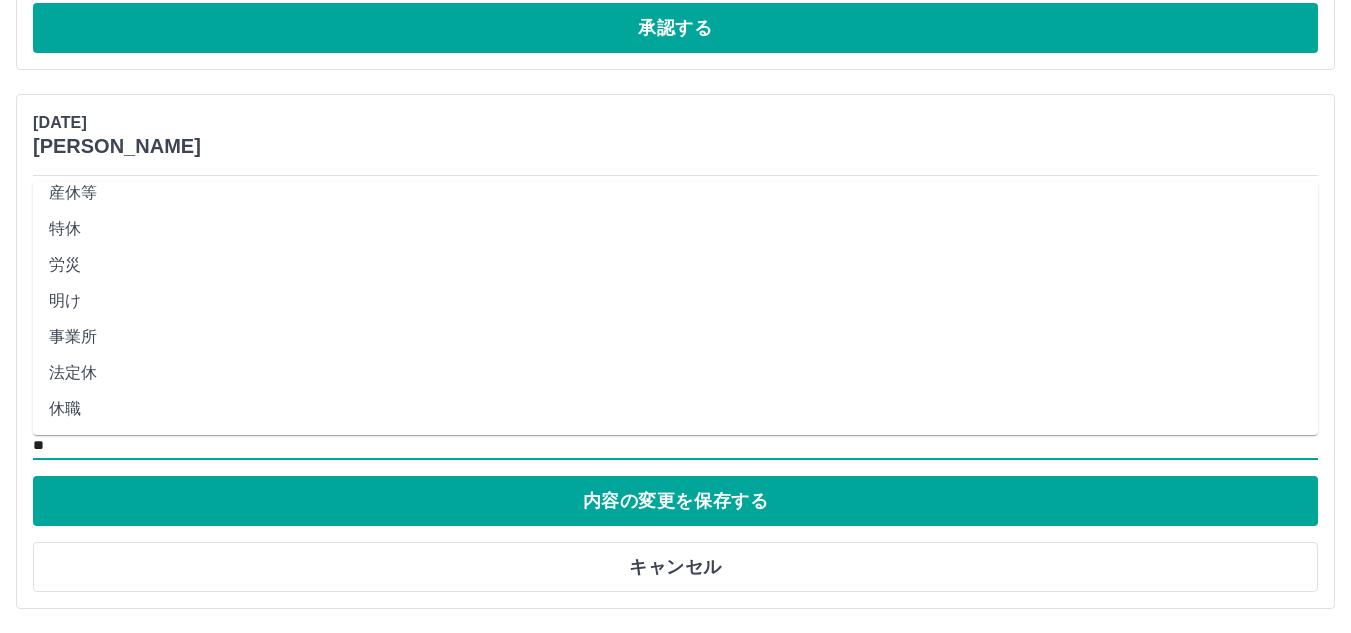click on "法定休" at bounding box center (675, 373) 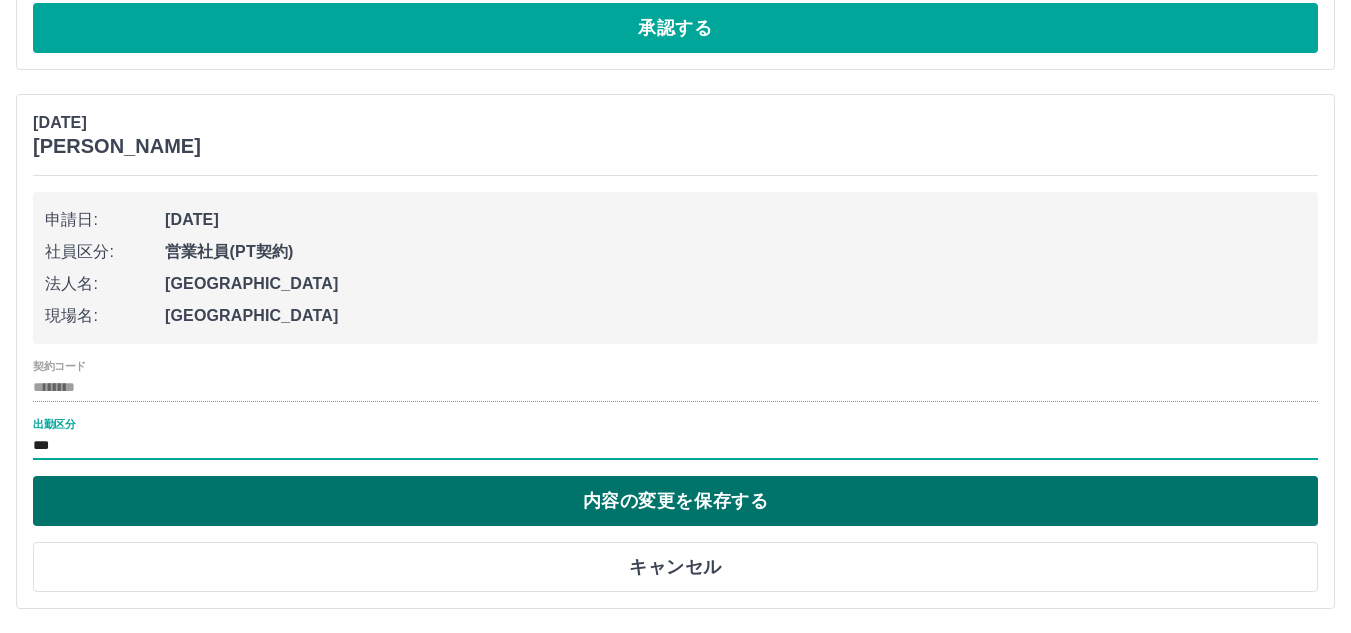 click on "内容の変更を保存する" at bounding box center [675, 501] 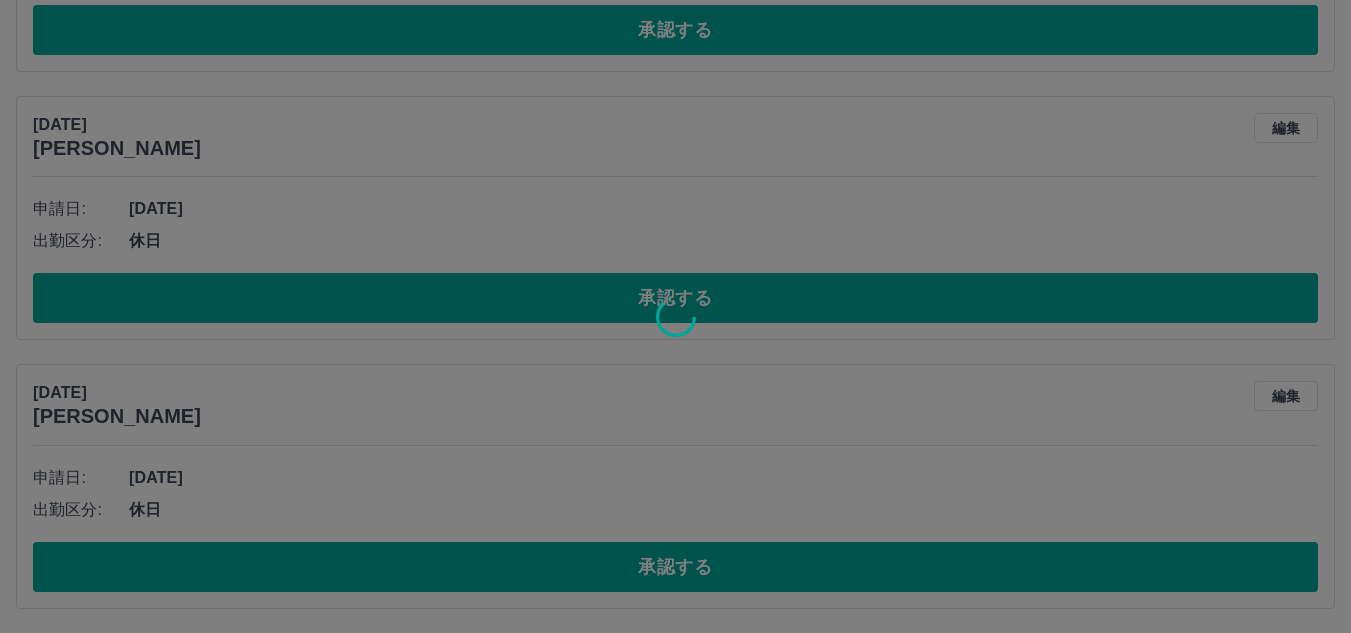 scroll, scrollTop: 9271, scrollLeft: 0, axis: vertical 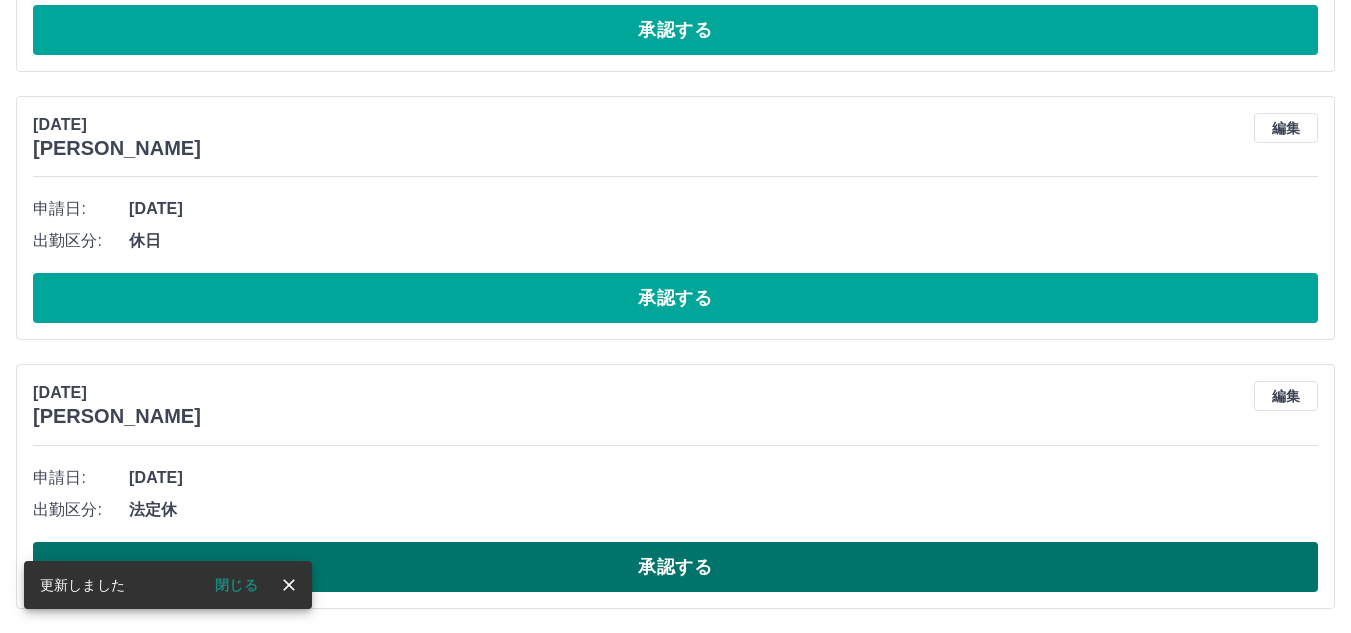click on "承認する" at bounding box center (675, 567) 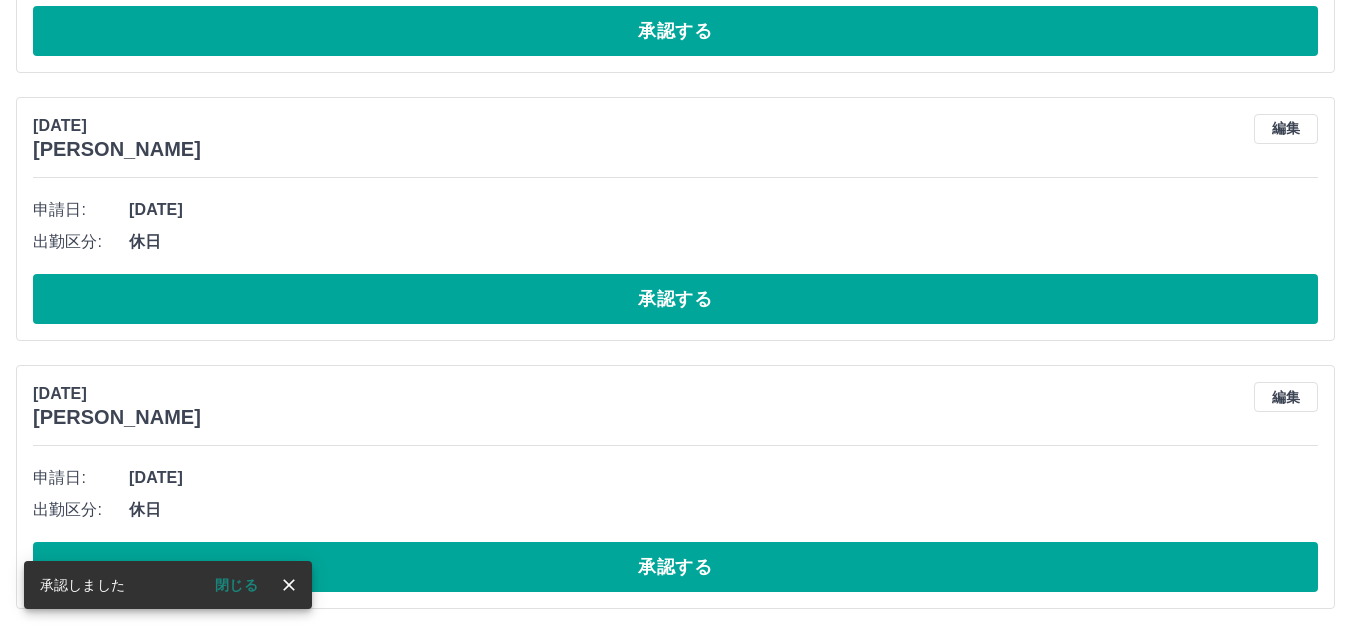 scroll, scrollTop: 9002, scrollLeft: 0, axis: vertical 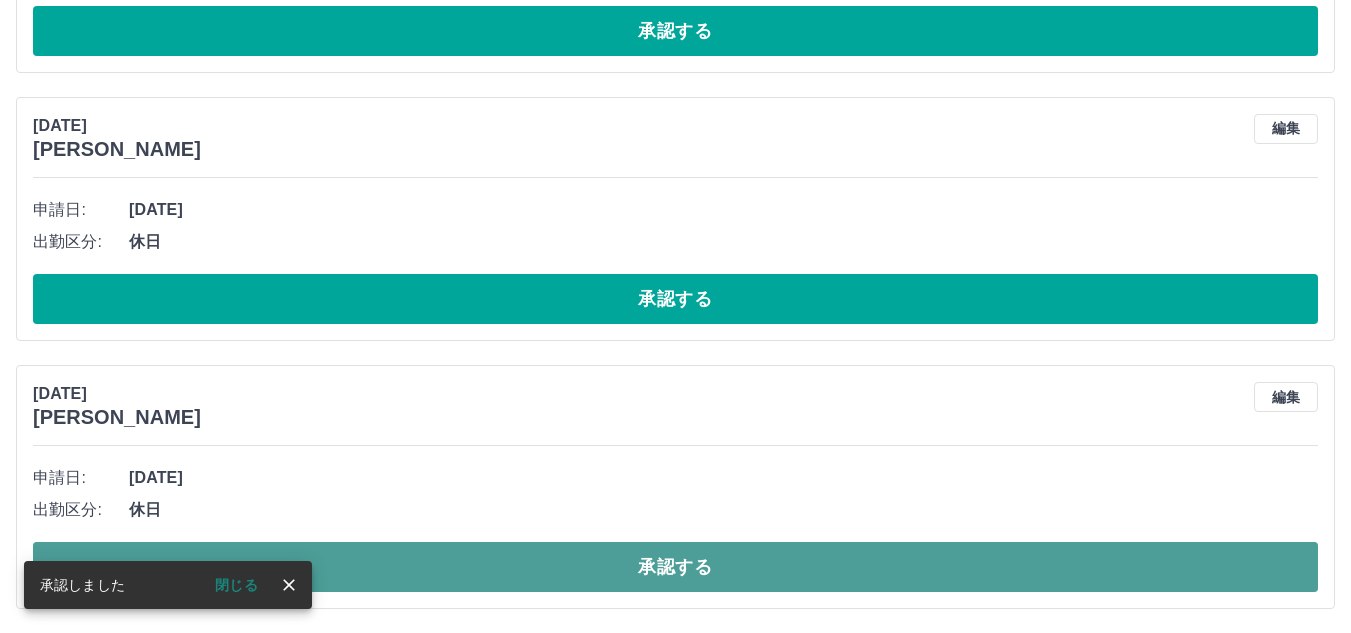 click on "承認する" at bounding box center [675, 567] 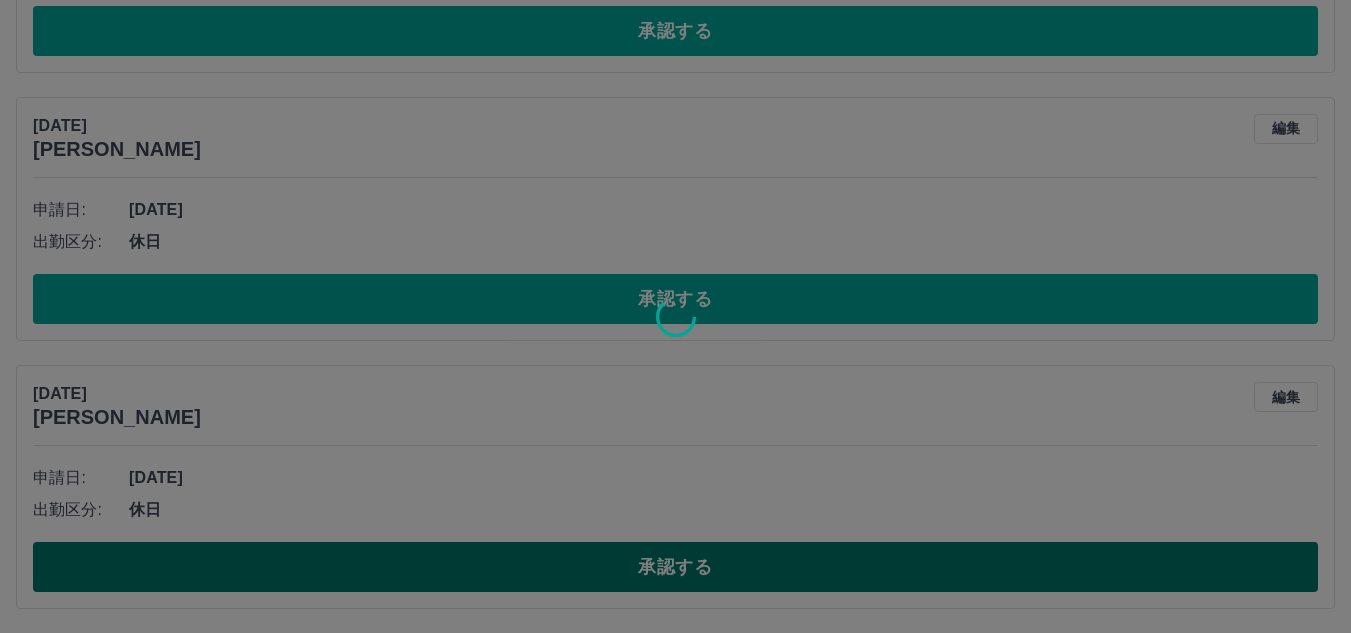 scroll, scrollTop: 8734, scrollLeft: 0, axis: vertical 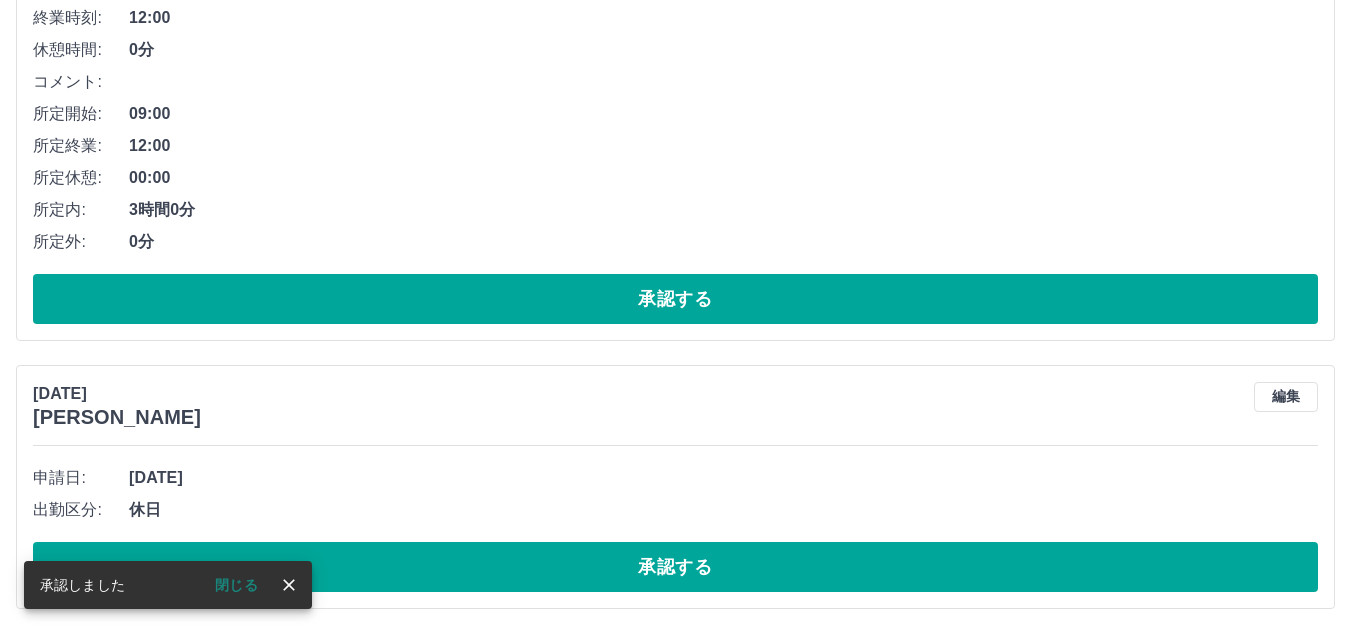 click on "承認する" at bounding box center [675, 567] 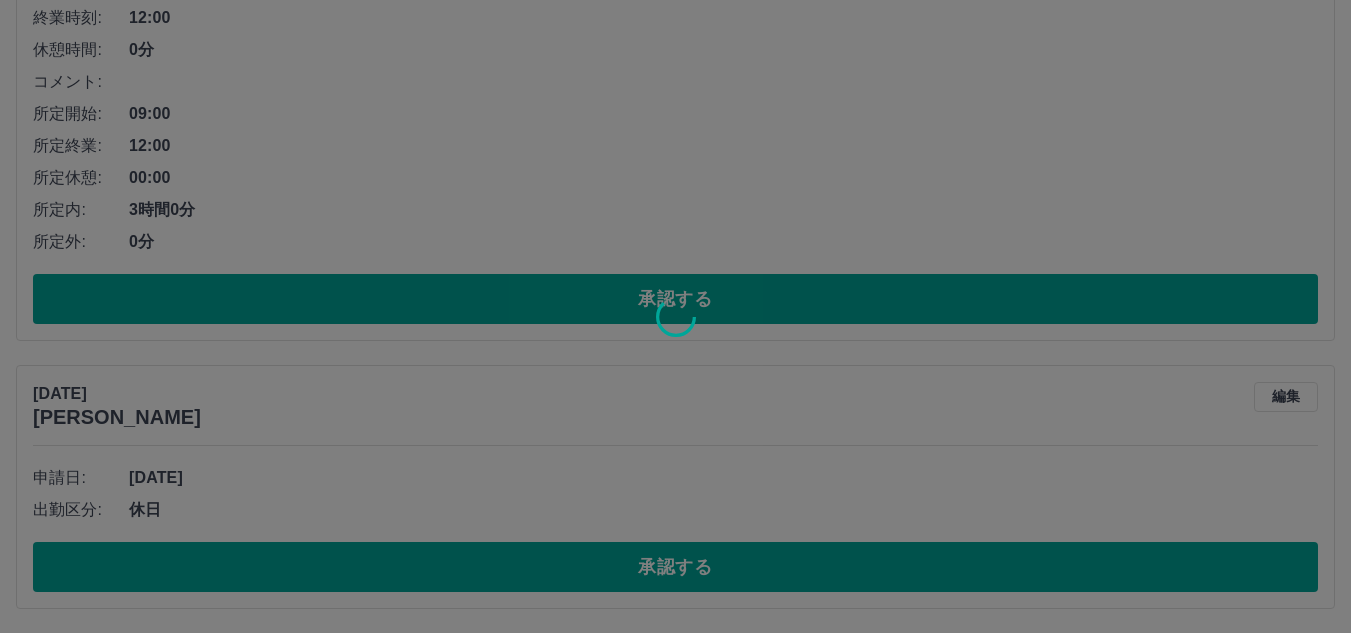 scroll, scrollTop: 8466, scrollLeft: 0, axis: vertical 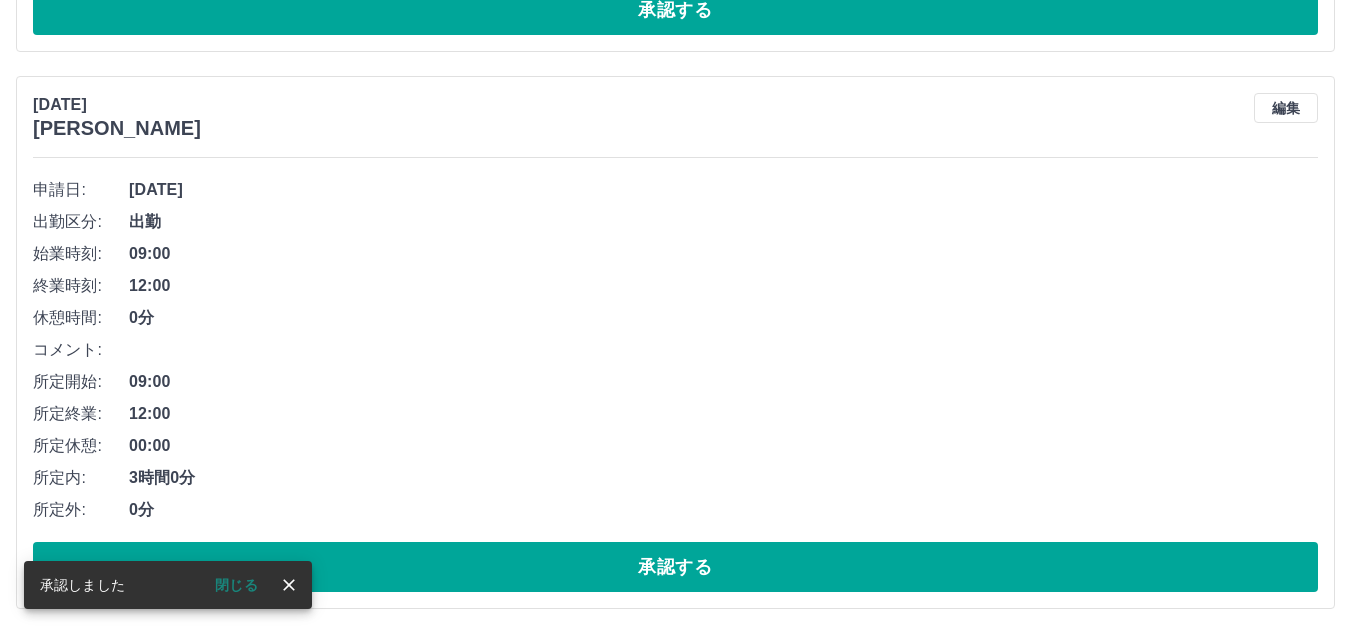 click on "承認する" at bounding box center [675, 567] 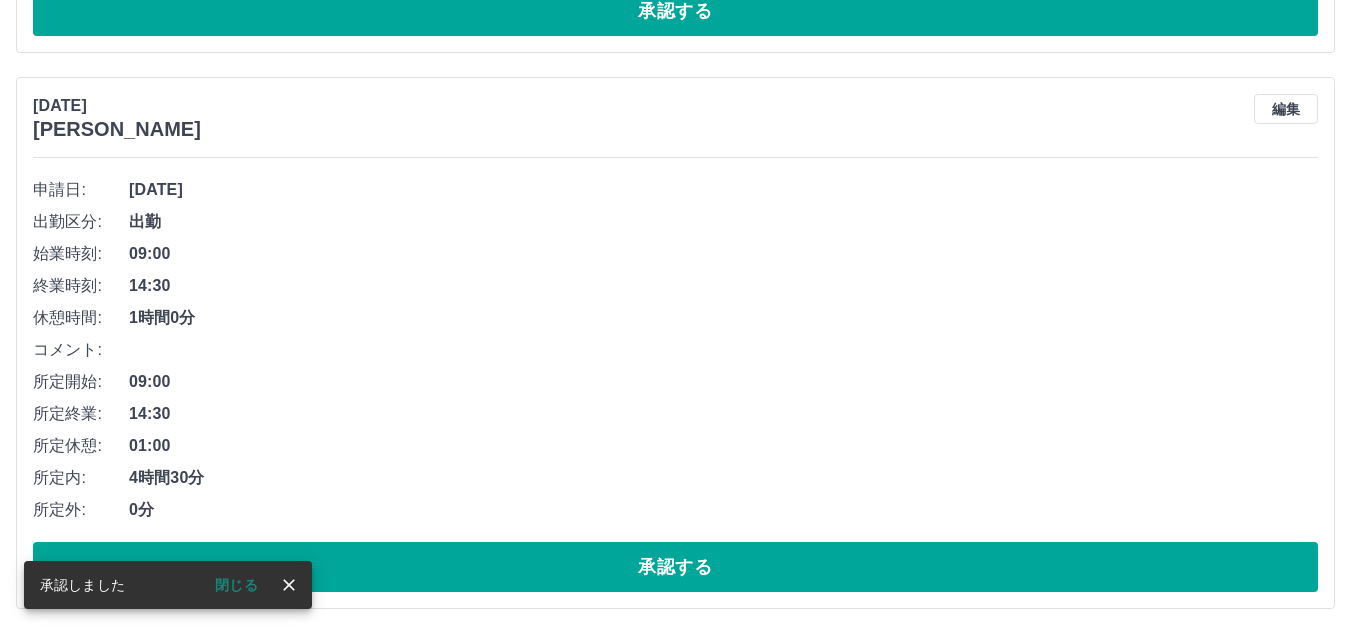scroll, scrollTop: 7909, scrollLeft: 0, axis: vertical 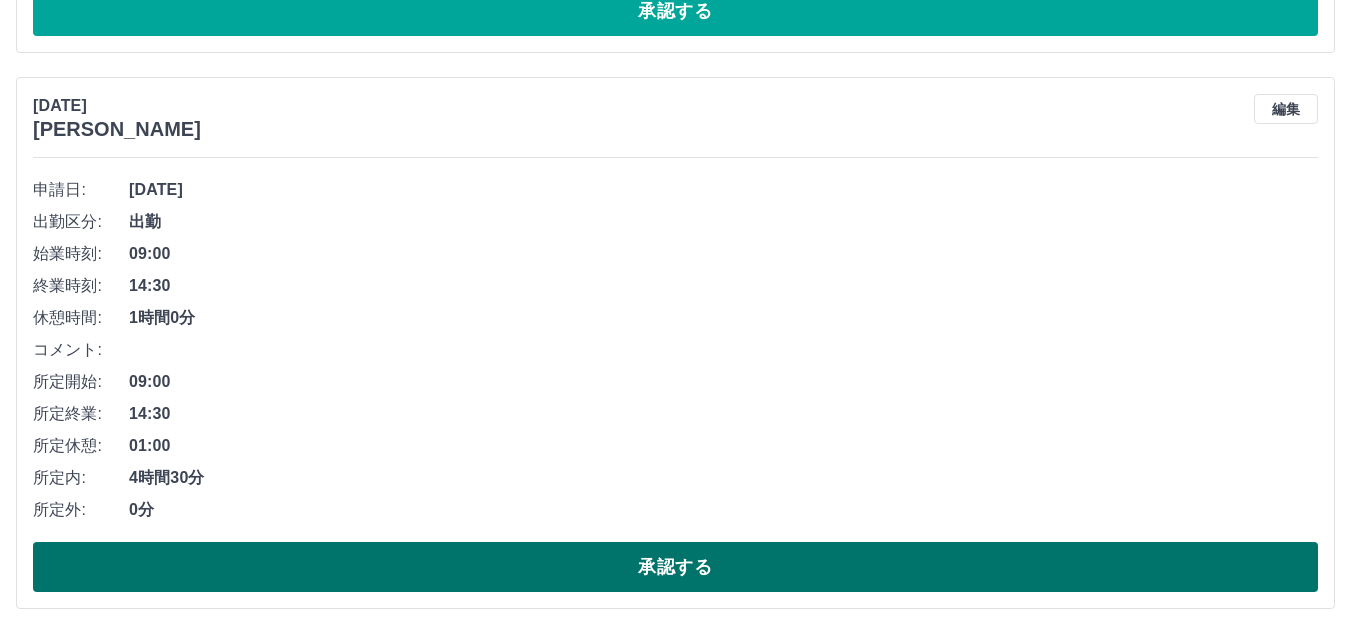 click on "承認する" at bounding box center (675, 567) 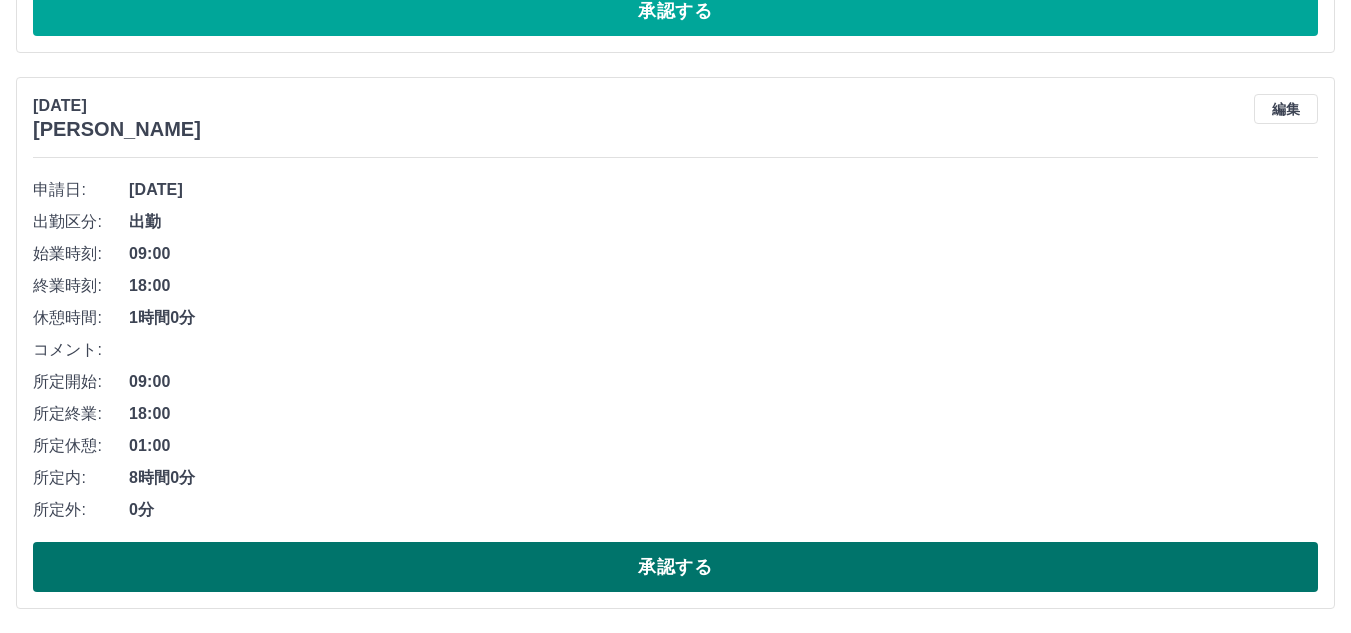 click on "承認する" at bounding box center [675, 567] 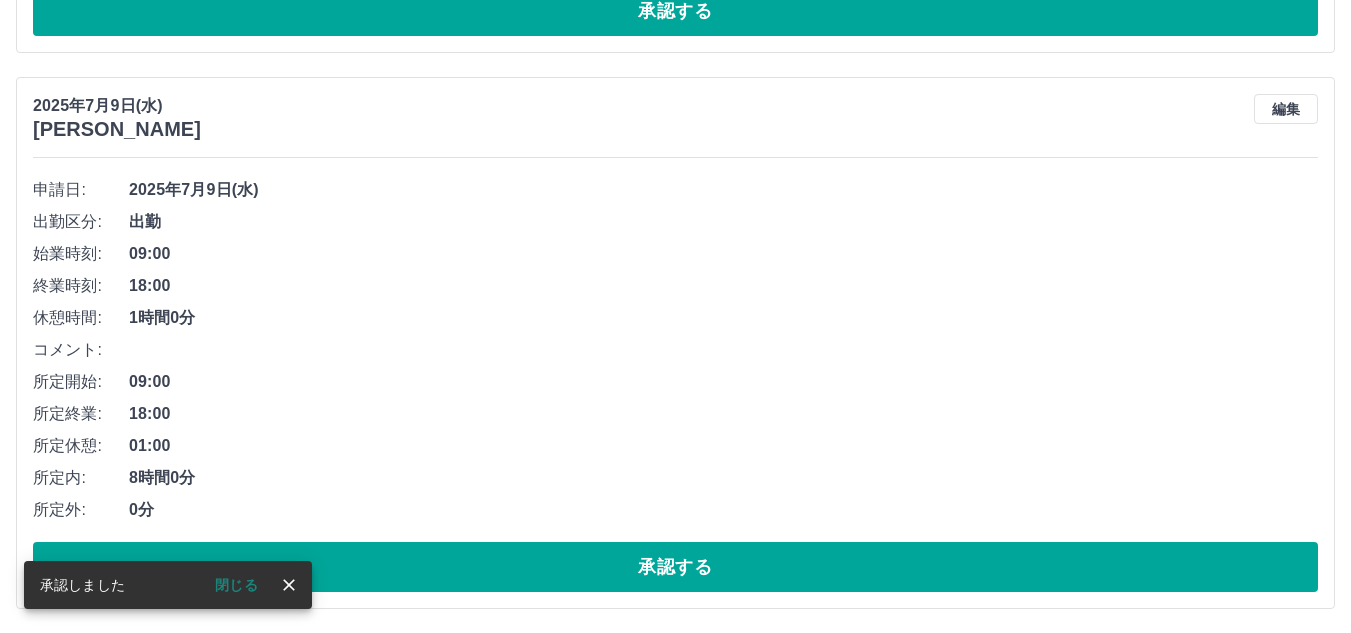 scroll, scrollTop: 7621, scrollLeft: 0, axis: vertical 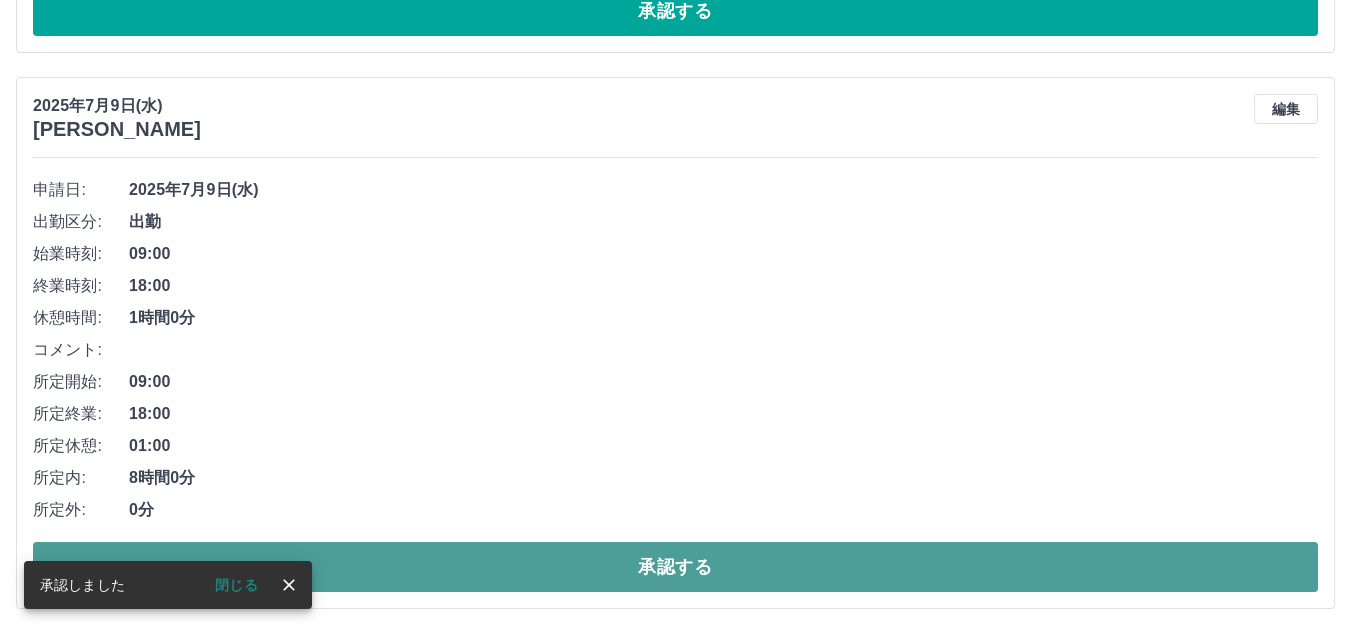 click on "承認する" at bounding box center (675, 567) 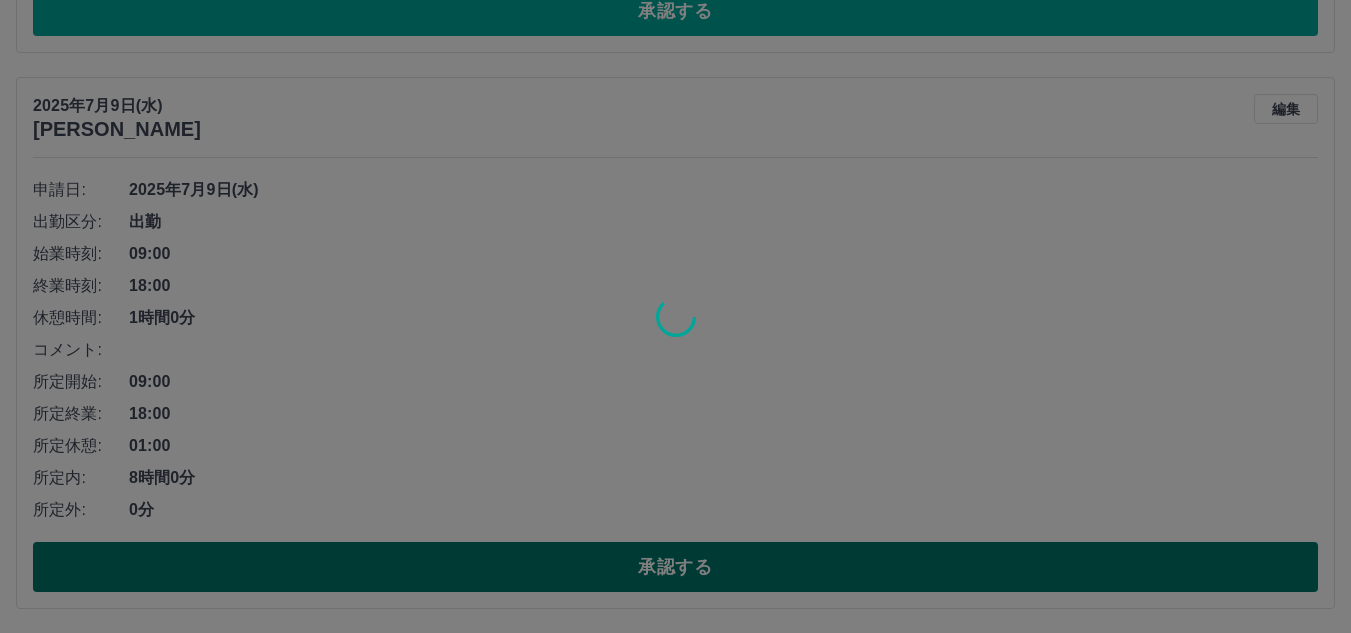 scroll, scrollTop: 7065, scrollLeft: 0, axis: vertical 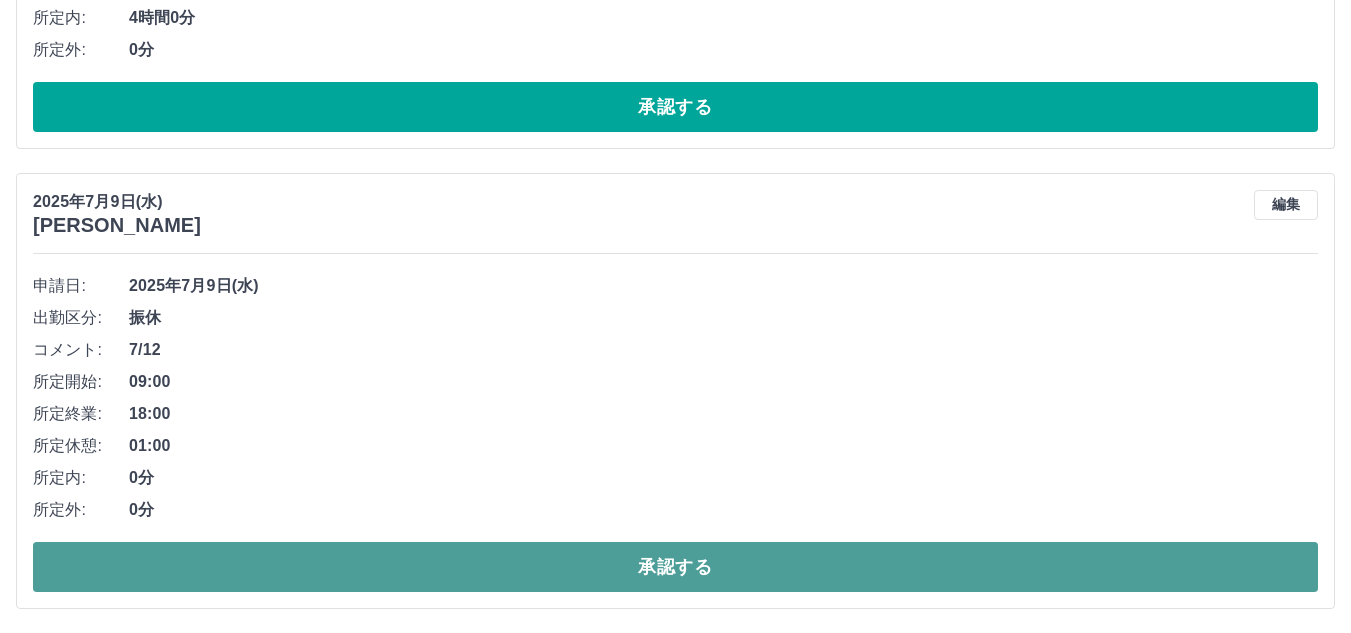 click on "承認する" at bounding box center (675, 567) 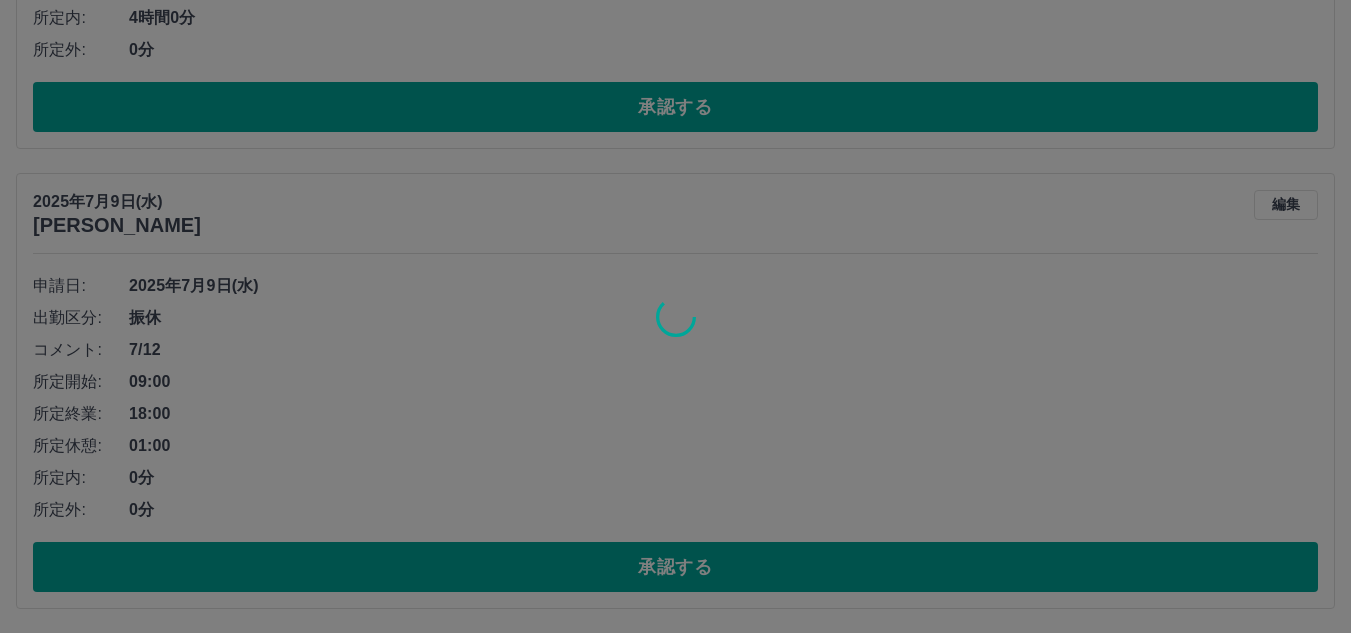 scroll, scrollTop: 6605, scrollLeft: 0, axis: vertical 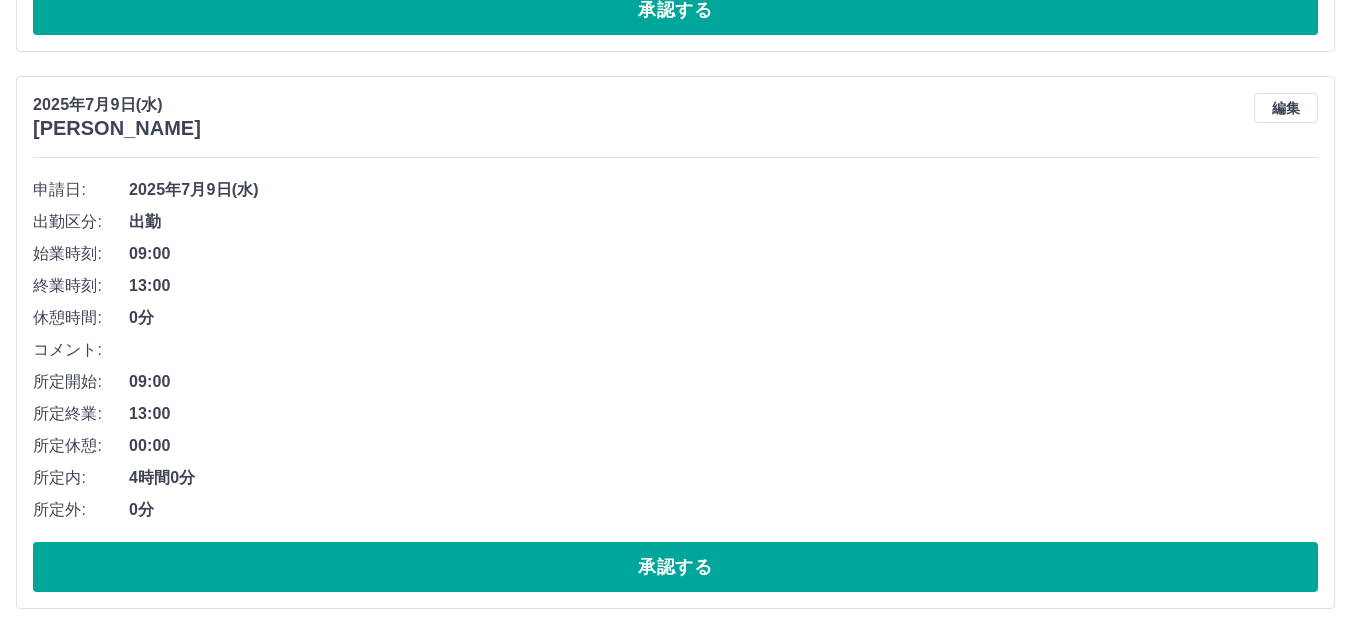 click on "承認する" at bounding box center [675, 567] 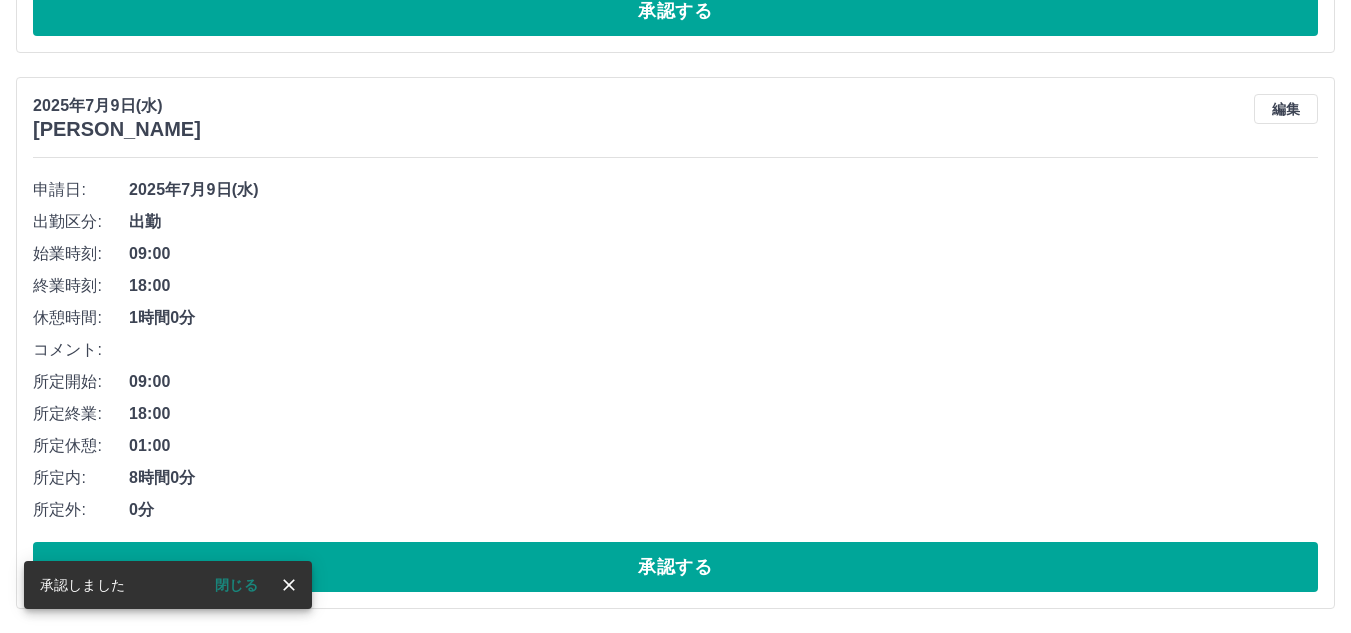 scroll, scrollTop: 6048, scrollLeft: 0, axis: vertical 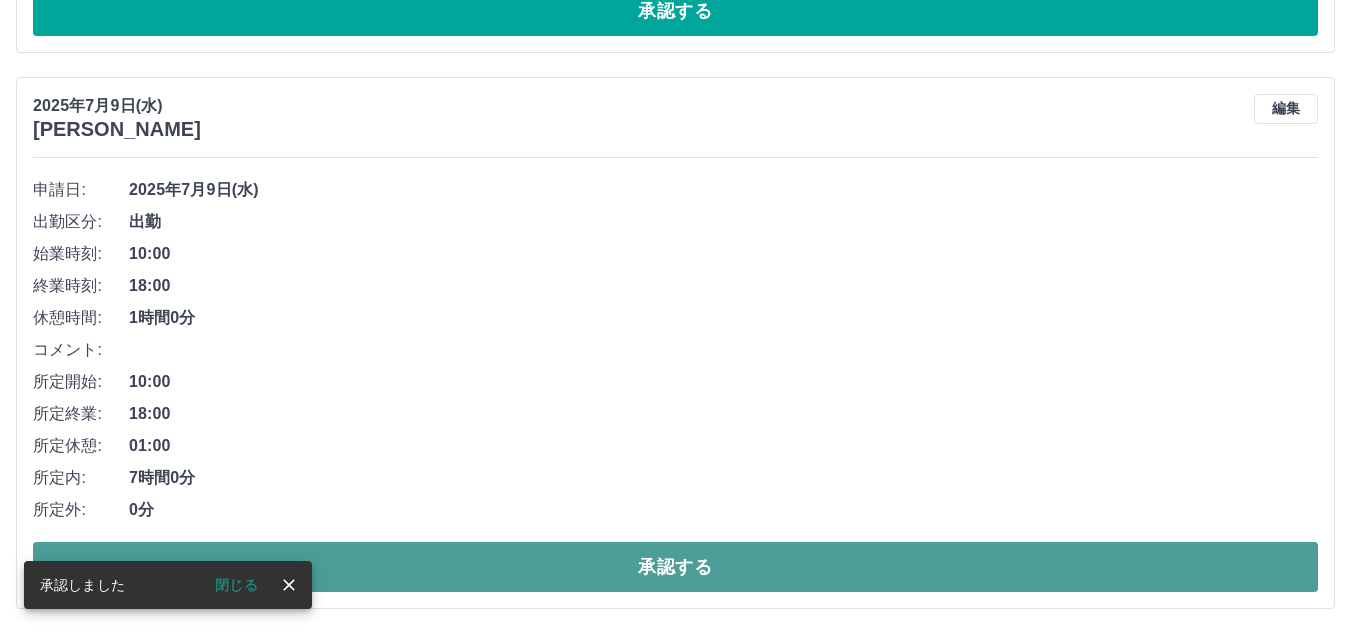 click on "承認する" at bounding box center [675, 567] 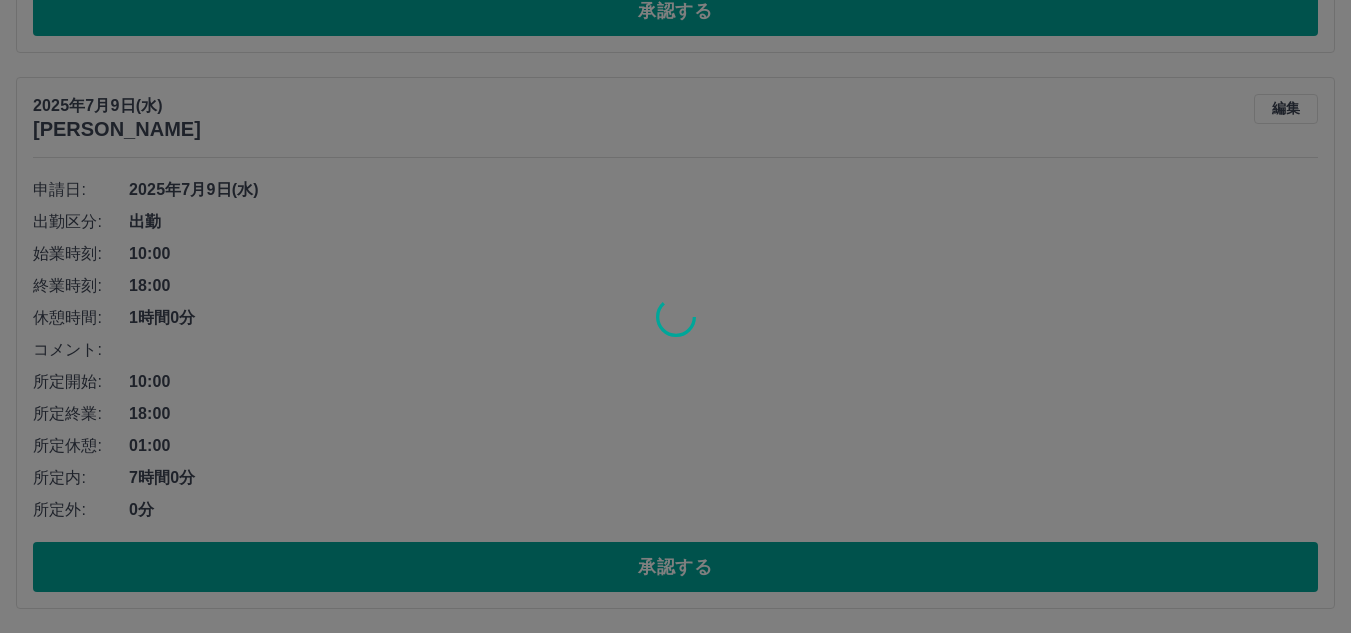 scroll, scrollTop: 4936, scrollLeft: 0, axis: vertical 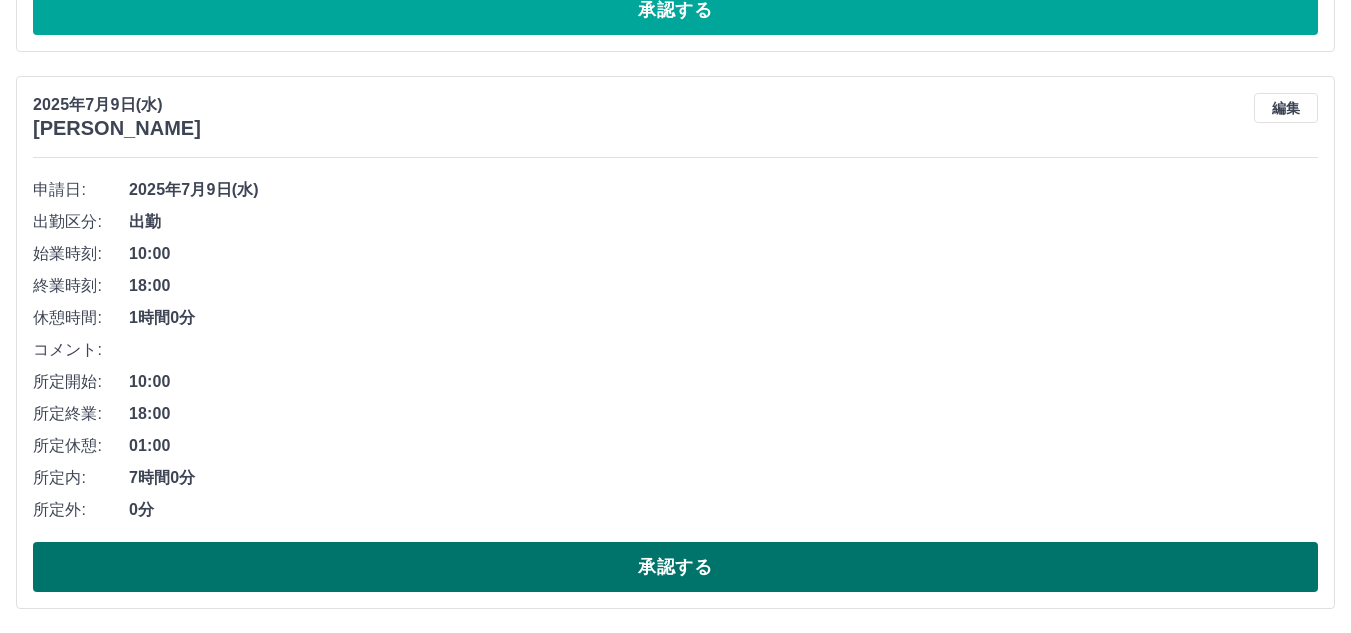 click on "承認する" at bounding box center (675, 567) 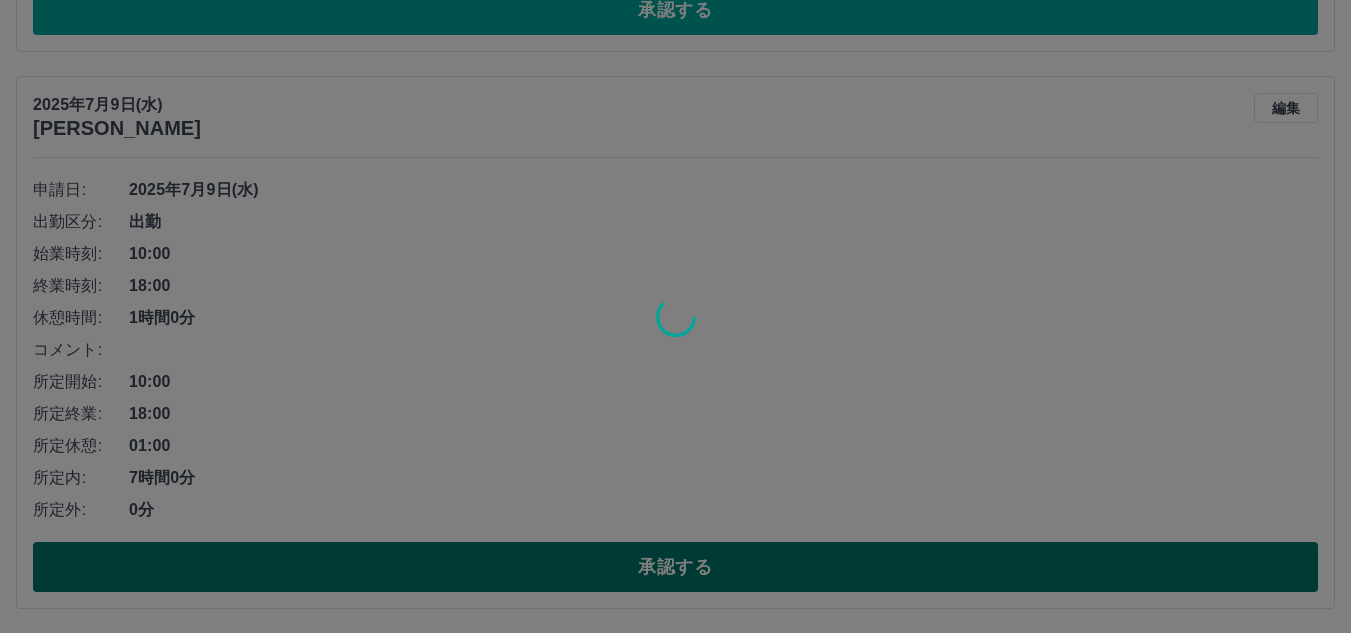 scroll, scrollTop: 4379, scrollLeft: 0, axis: vertical 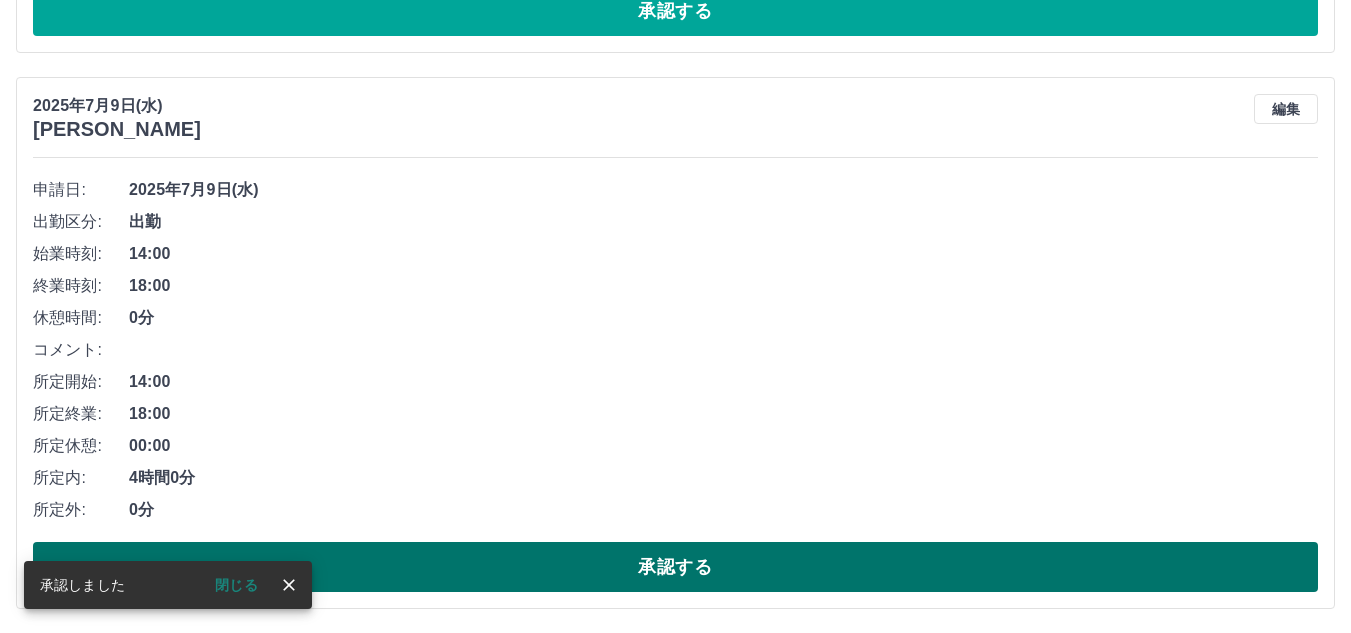 click on "承認する" at bounding box center (675, 567) 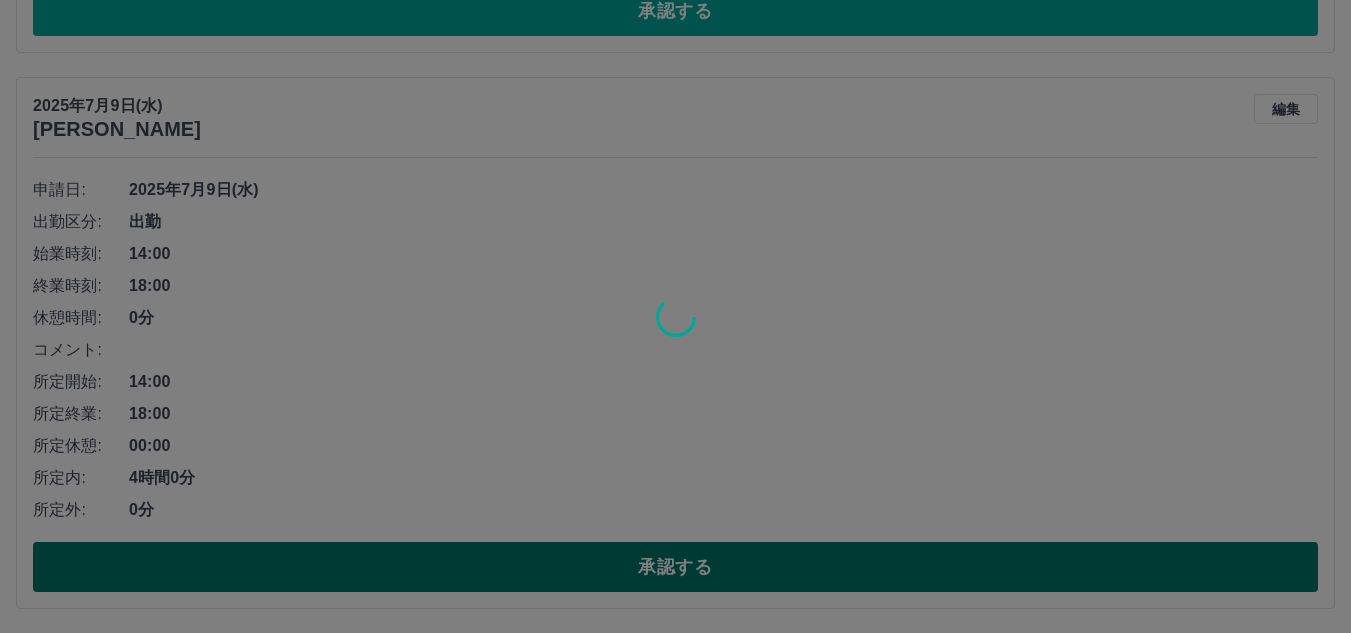 scroll, scrollTop: 3823, scrollLeft: 0, axis: vertical 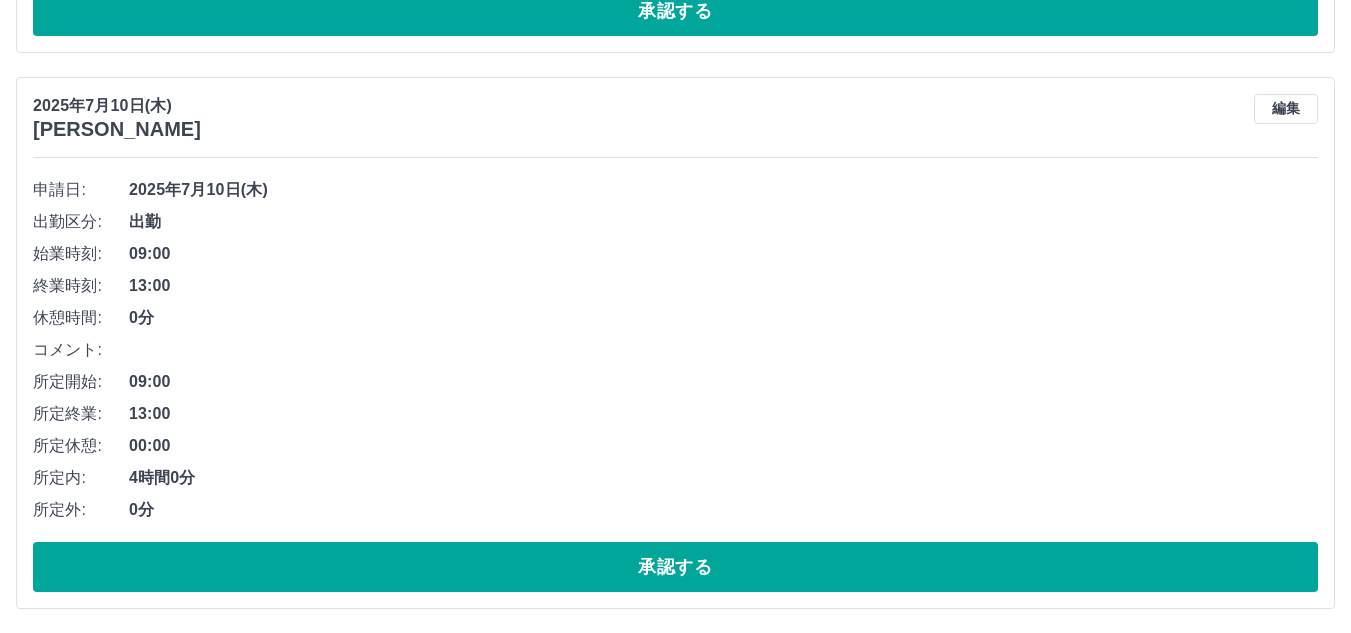 click on "承認する" at bounding box center (675, 567) 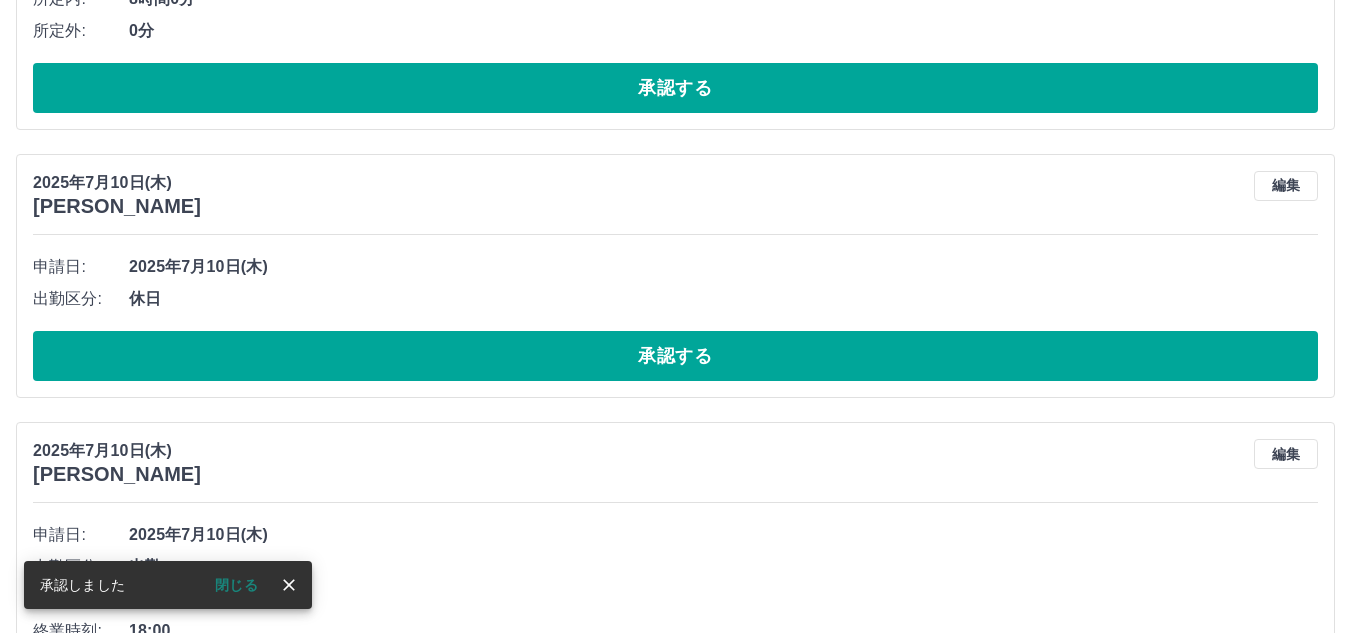 scroll, scrollTop: 2467, scrollLeft: 0, axis: vertical 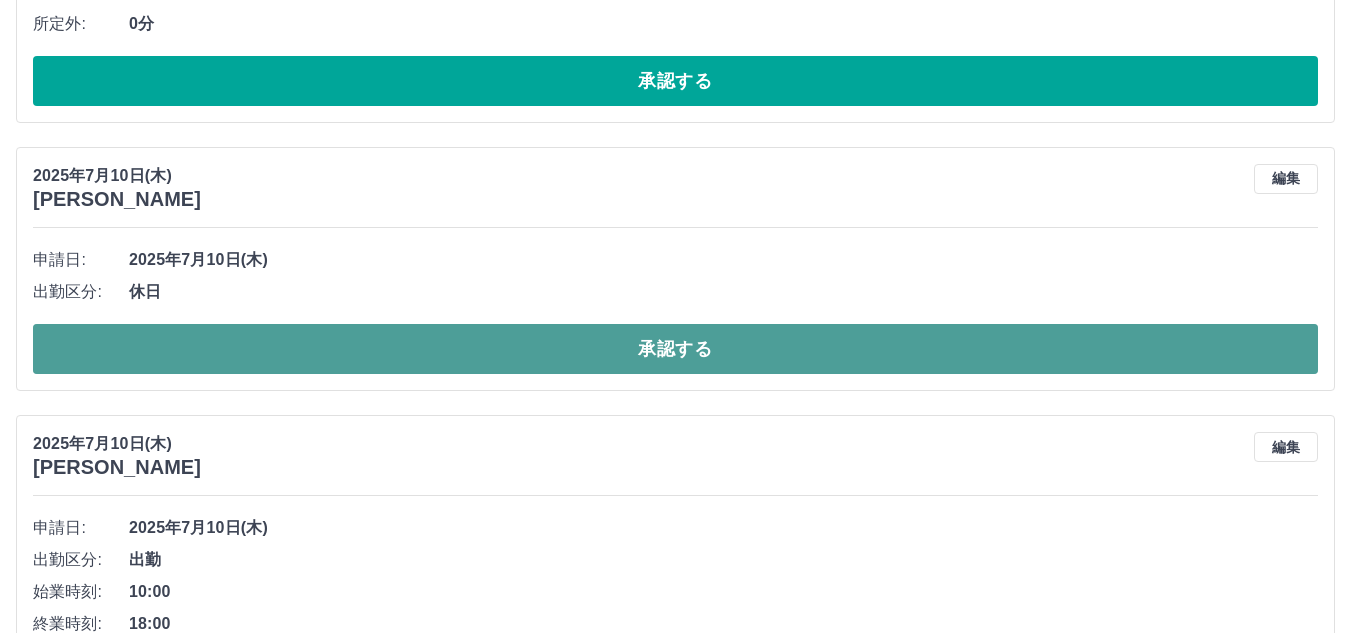 click on "承認する" at bounding box center [675, 349] 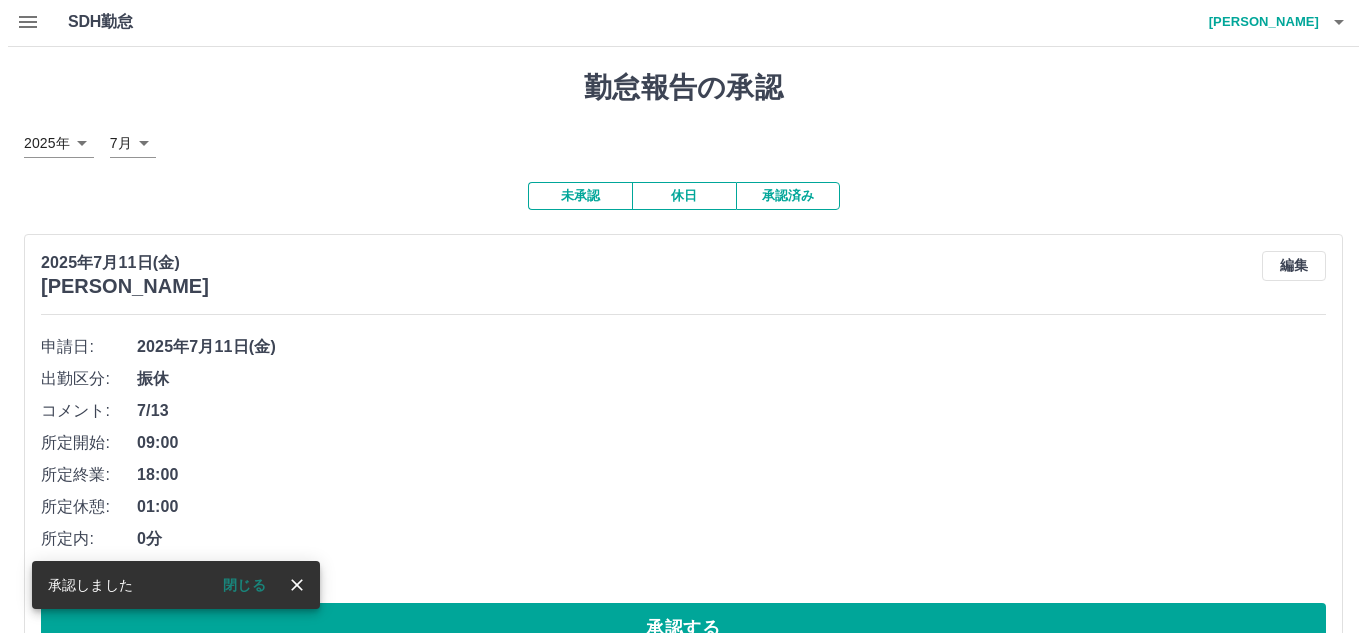 scroll, scrollTop: 0, scrollLeft: 0, axis: both 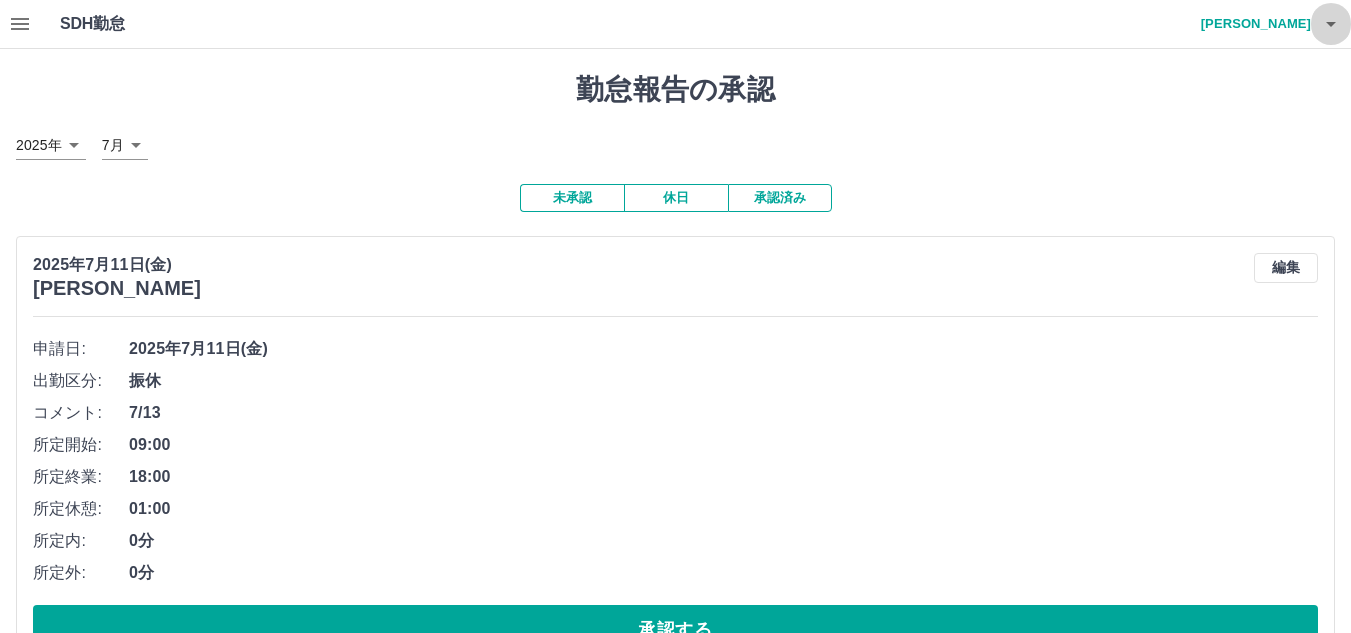 click at bounding box center [1331, 24] 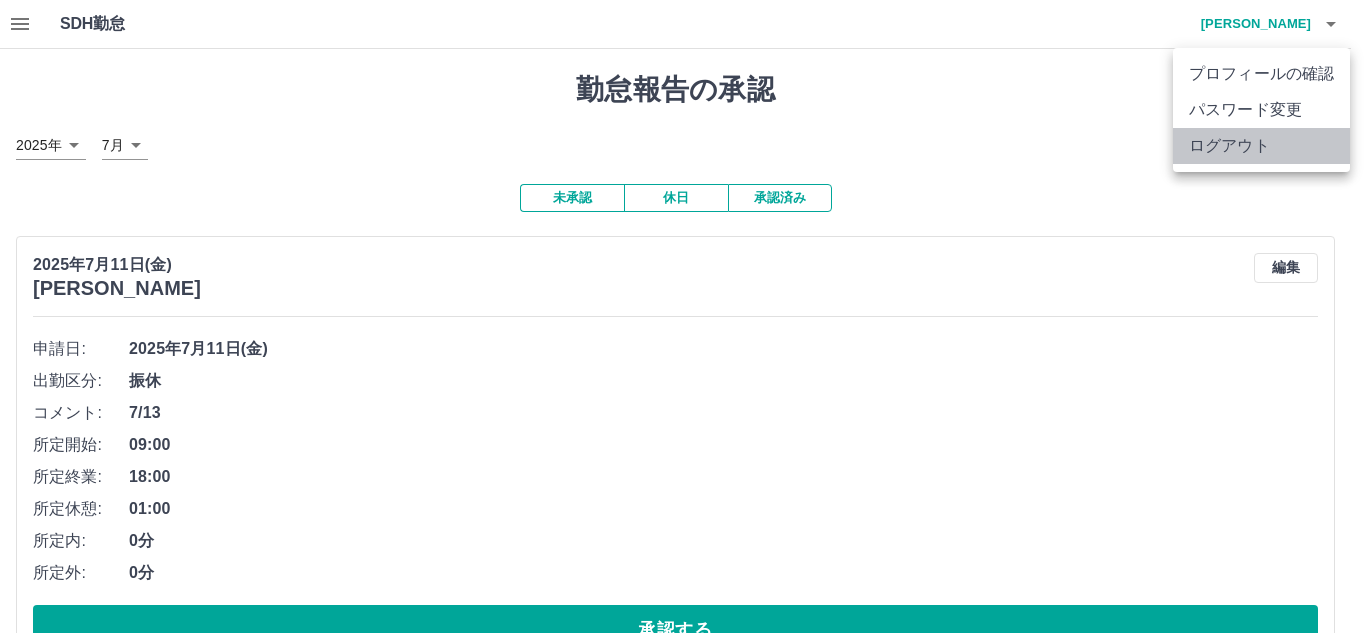 click on "ログアウト" at bounding box center [1261, 146] 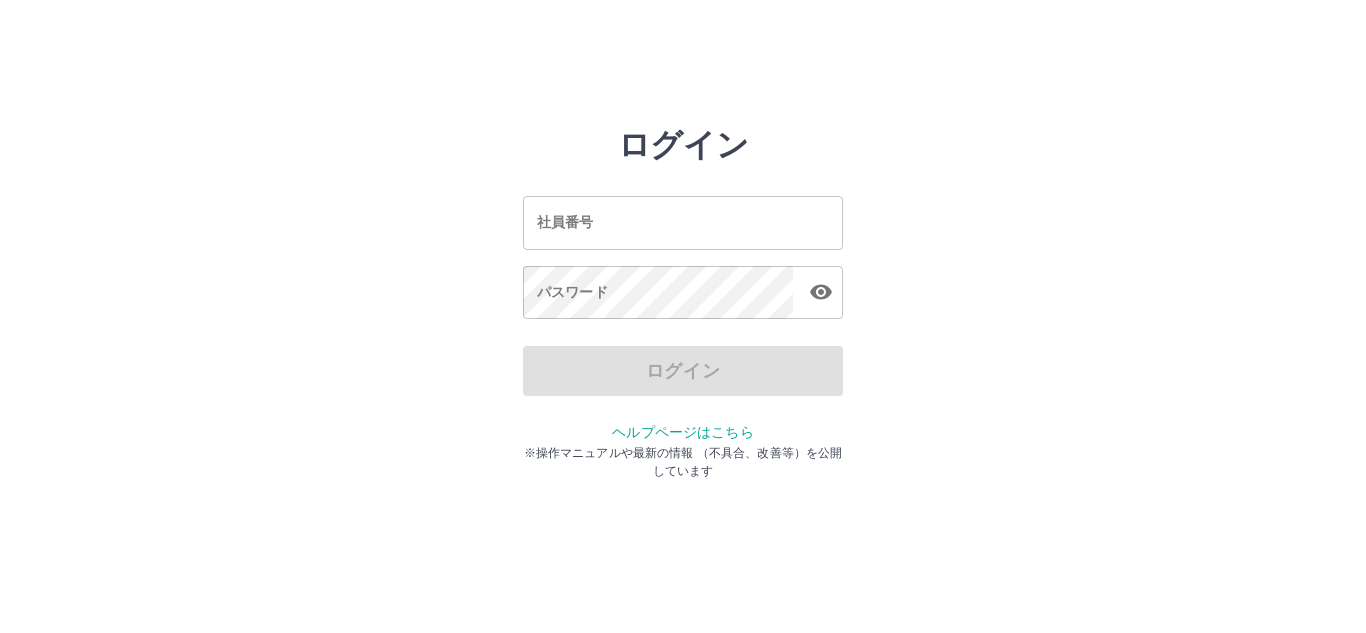scroll, scrollTop: 0, scrollLeft: 0, axis: both 